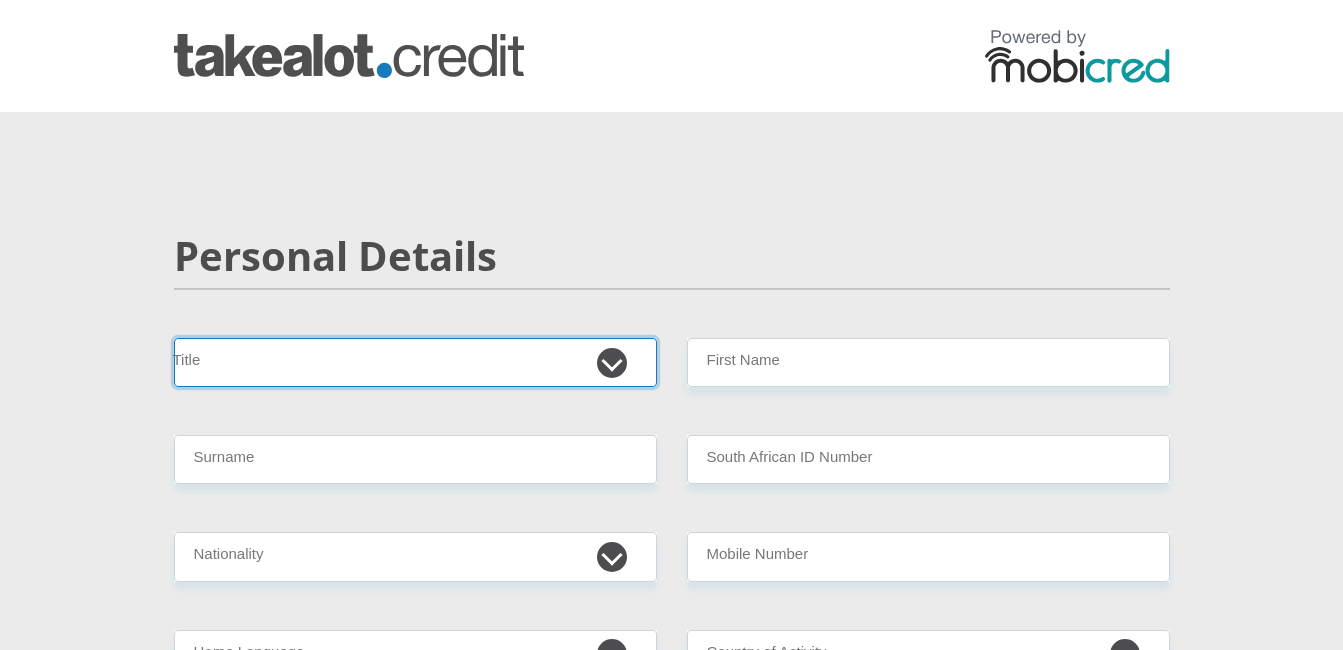 click on "Mr
Ms
Mrs
Dr
[PERSON_NAME]" at bounding box center [415, 362] 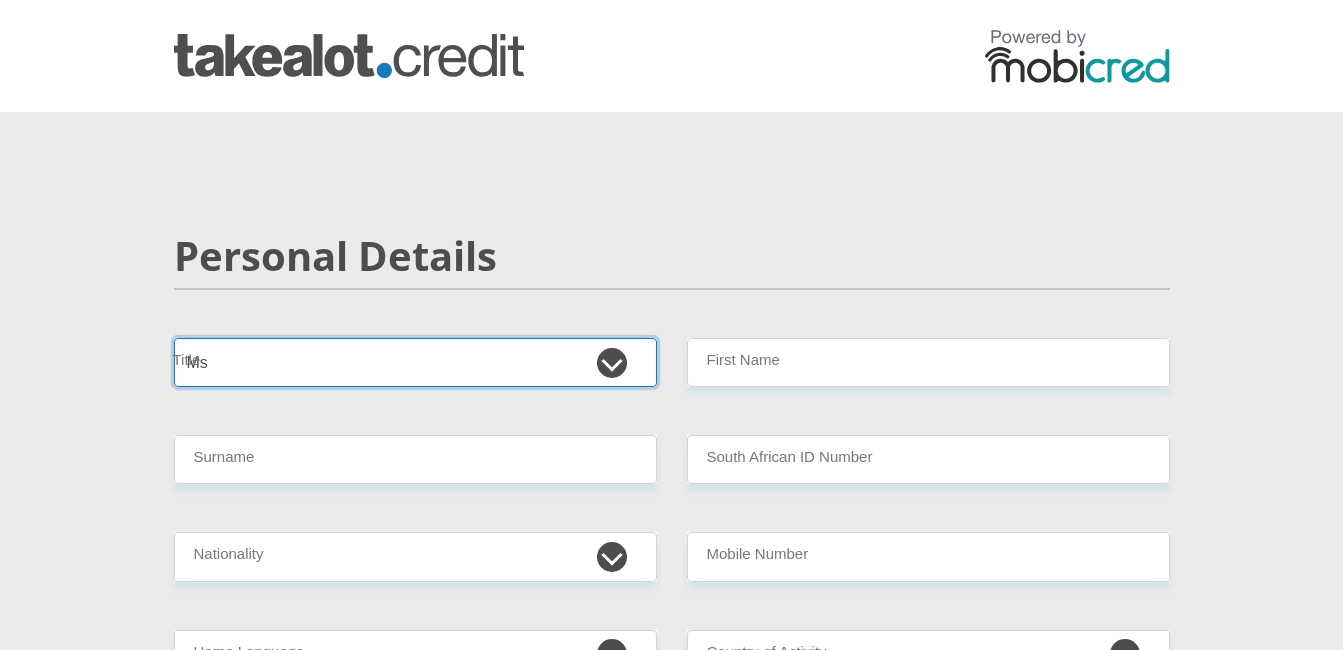 click on "Mr
Ms
Mrs
Dr
[PERSON_NAME]" at bounding box center [415, 362] 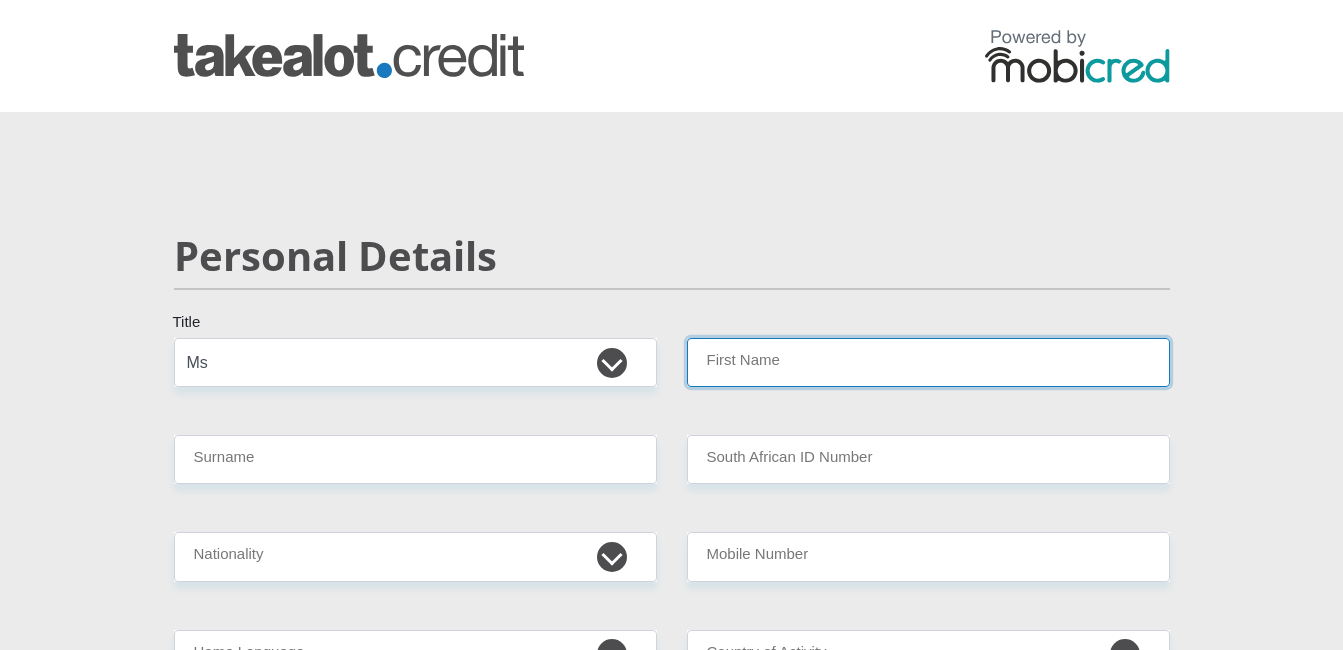 click on "First Name" at bounding box center [928, 362] 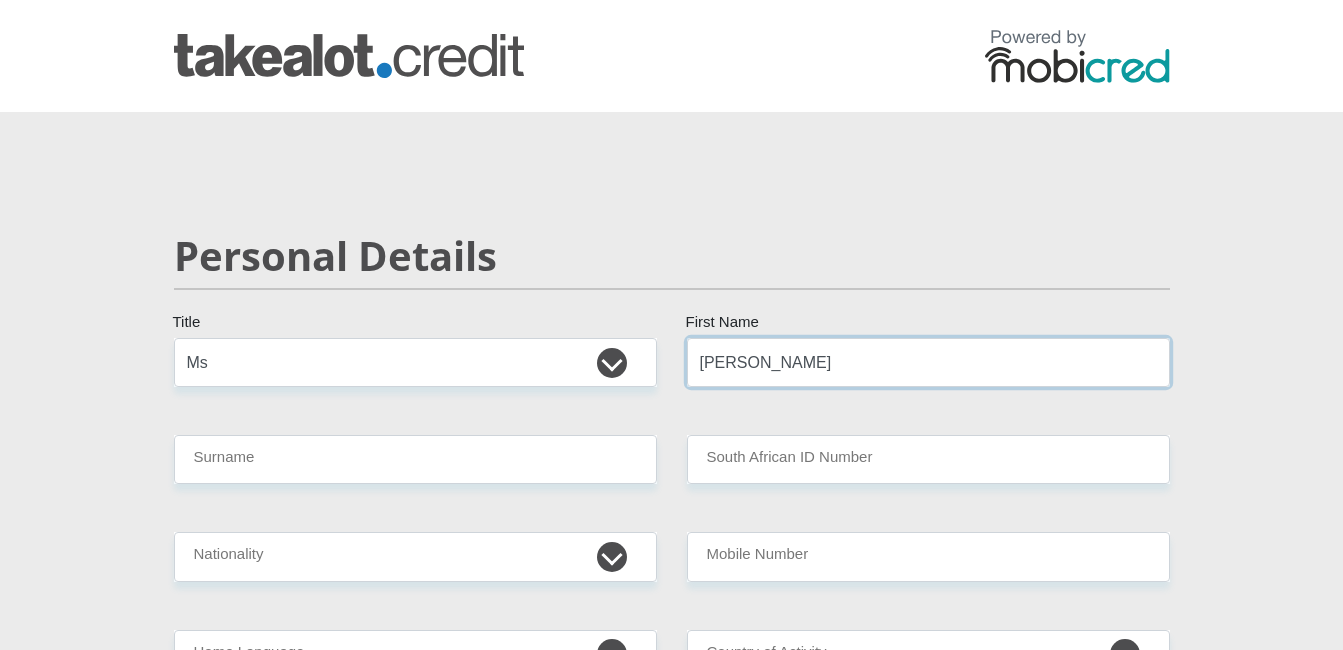 type on "[PERSON_NAME]" 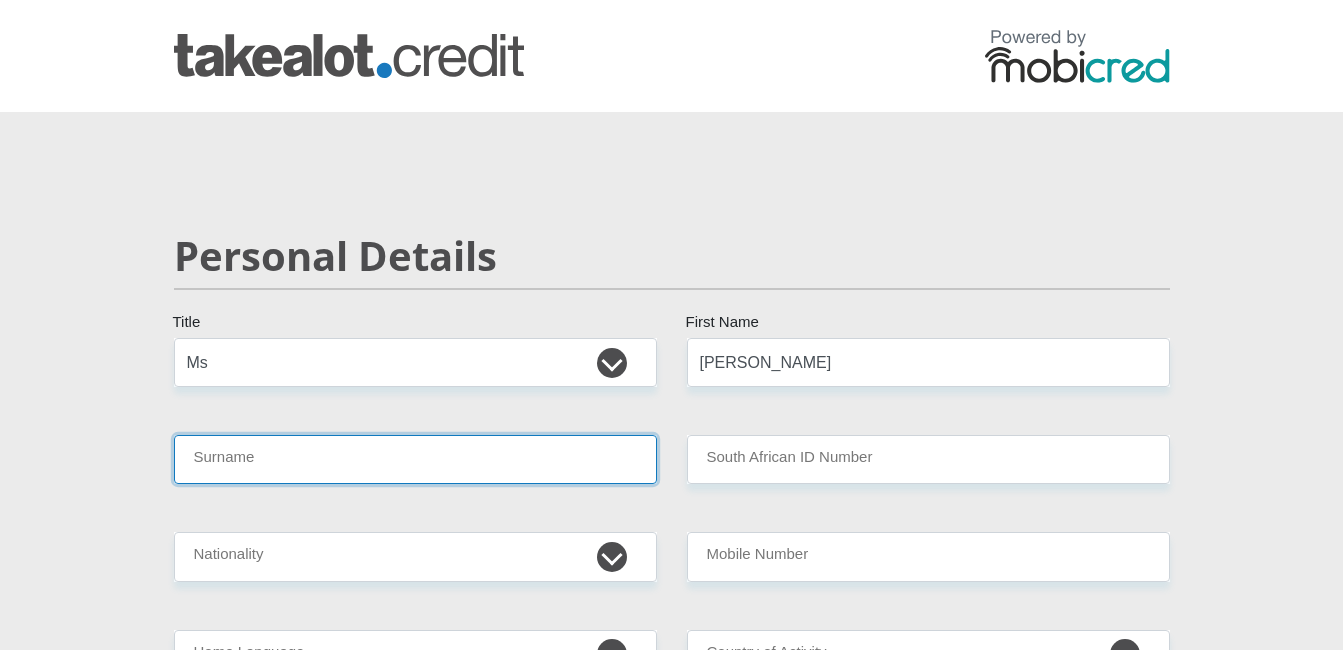click on "Surname" at bounding box center (415, 459) 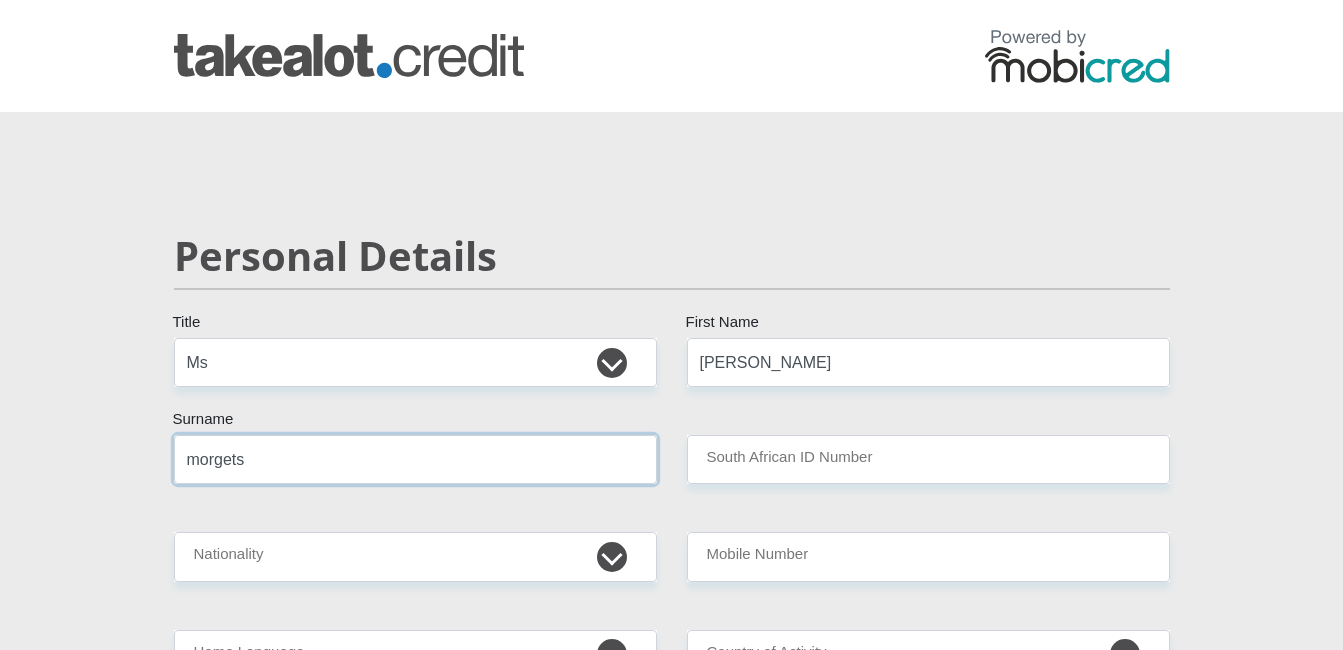 type on "morgets" 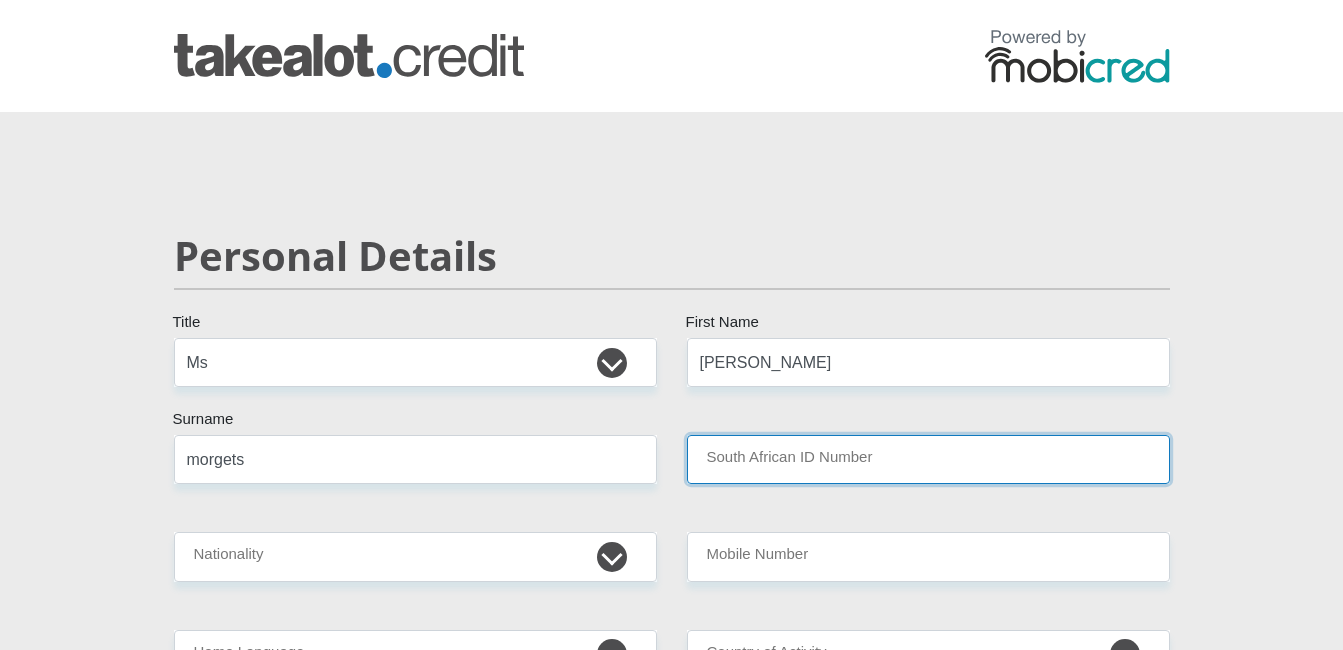 click on "South African ID Number" at bounding box center (928, 459) 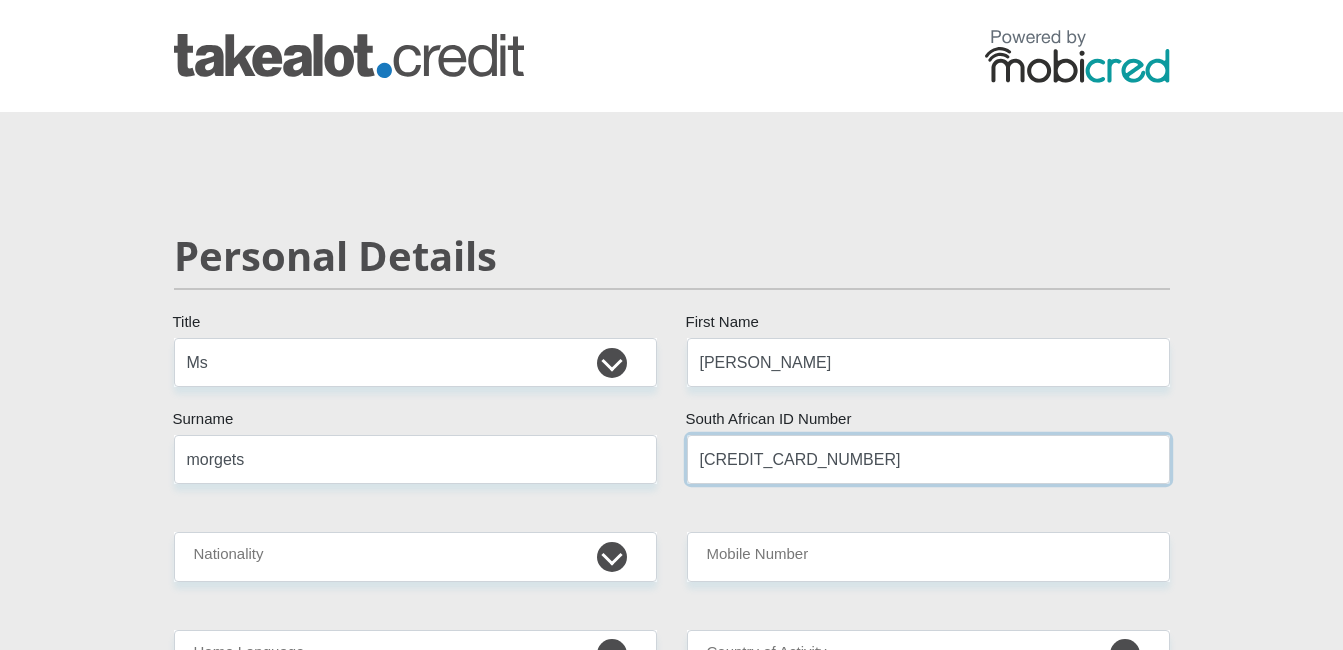 type on "[CREDIT_CARD_NUMBER]" 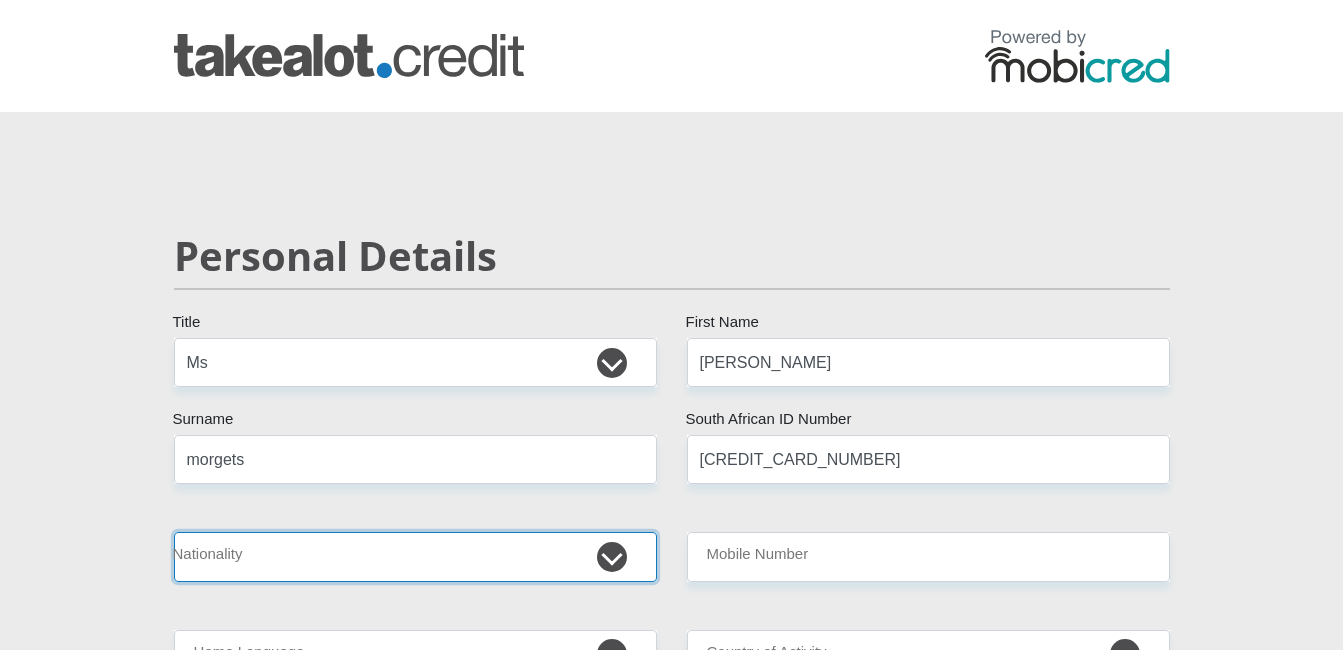 click on "[GEOGRAPHIC_DATA]
[GEOGRAPHIC_DATA]
[GEOGRAPHIC_DATA]
[GEOGRAPHIC_DATA]
[GEOGRAPHIC_DATA]
[GEOGRAPHIC_DATA] [GEOGRAPHIC_DATA]
[GEOGRAPHIC_DATA]
[GEOGRAPHIC_DATA]
[GEOGRAPHIC_DATA]
[GEOGRAPHIC_DATA]
[GEOGRAPHIC_DATA]
[GEOGRAPHIC_DATA]
[GEOGRAPHIC_DATA]
[GEOGRAPHIC_DATA]
[GEOGRAPHIC_DATA]
[DATE][GEOGRAPHIC_DATA]
[GEOGRAPHIC_DATA]
[GEOGRAPHIC_DATA]
[GEOGRAPHIC_DATA]
[GEOGRAPHIC_DATA]
[GEOGRAPHIC_DATA]
[GEOGRAPHIC_DATA]
[GEOGRAPHIC_DATA]
[GEOGRAPHIC_DATA]" at bounding box center (415, 556) 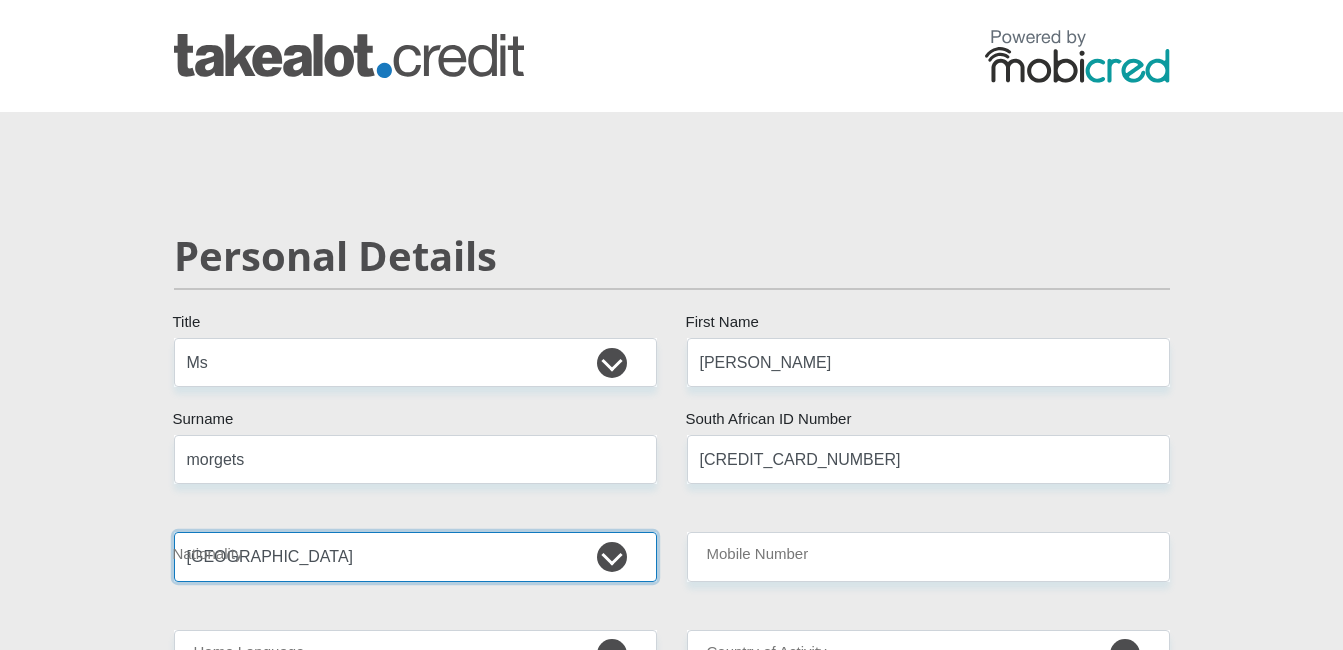 click on "[GEOGRAPHIC_DATA]
[GEOGRAPHIC_DATA]
[GEOGRAPHIC_DATA]
[GEOGRAPHIC_DATA]
[GEOGRAPHIC_DATA]
[GEOGRAPHIC_DATA] [GEOGRAPHIC_DATA]
[GEOGRAPHIC_DATA]
[GEOGRAPHIC_DATA]
[GEOGRAPHIC_DATA]
[GEOGRAPHIC_DATA]
[GEOGRAPHIC_DATA]
[GEOGRAPHIC_DATA]
[GEOGRAPHIC_DATA]
[GEOGRAPHIC_DATA]
[GEOGRAPHIC_DATA]
[DATE][GEOGRAPHIC_DATA]
[GEOGRAPHIC_DATA]
[GEOGRAPHIC_DATA]
[GEOGRAPHIC_DATA]
[GEOGRAPHIC_DATA]
[GEOGRAPHIC_DATA]
[GEOGRAPHIC_DATA]
[GEOGRAPHIC_DATA]
[GEOGRAPHIC_DATA]" at bounding box center (415, 556) 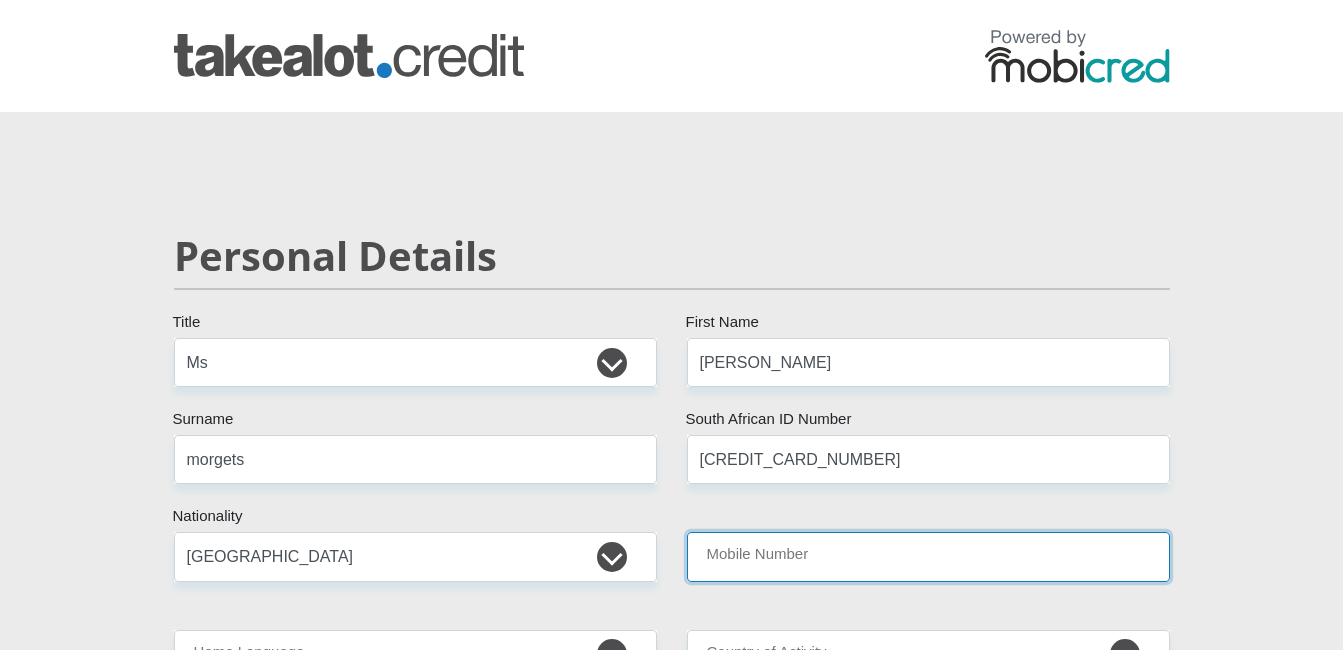 click on "Mobile Number" at bounding box center [928, 556] 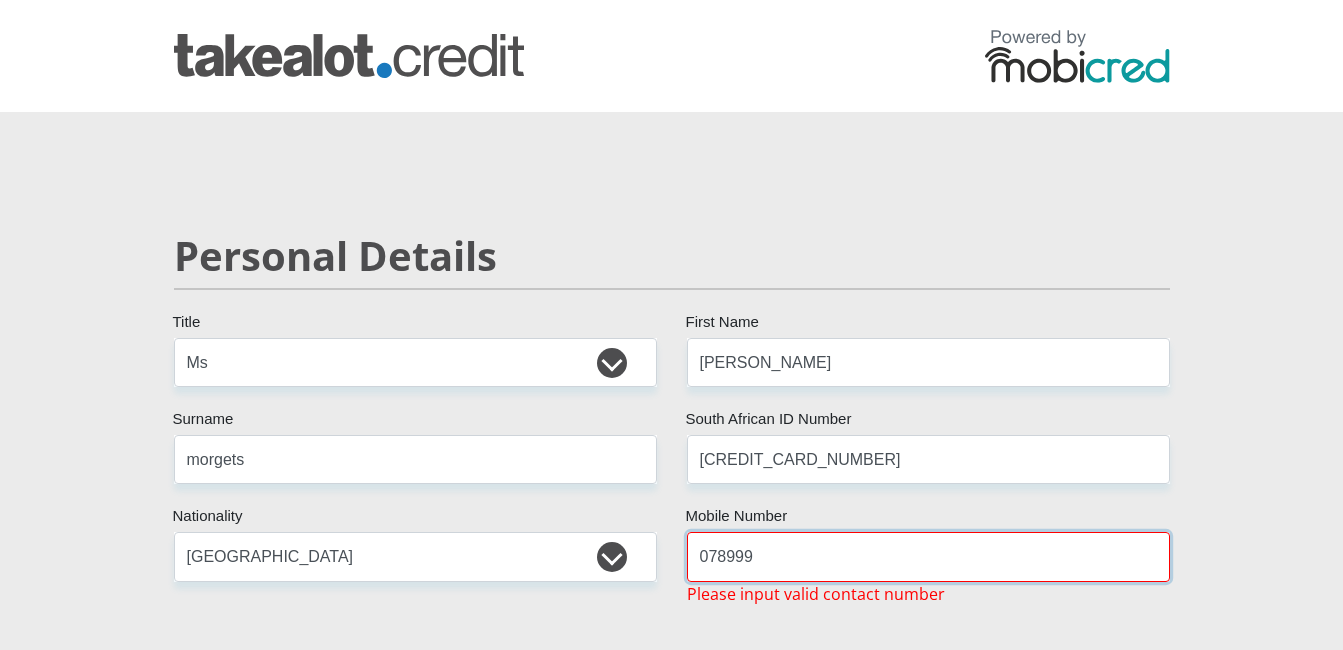 type on "0789998070" 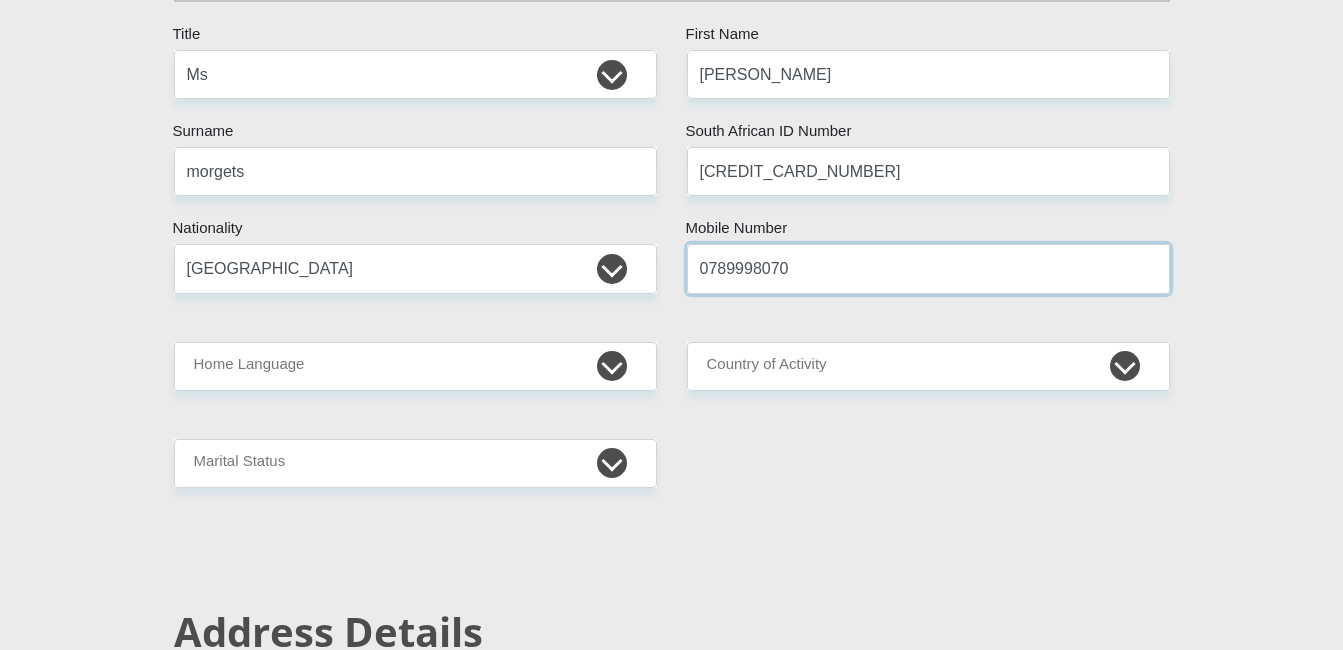 scroll, scrollTop: 400, scrollLeft: 0, axis: vertical 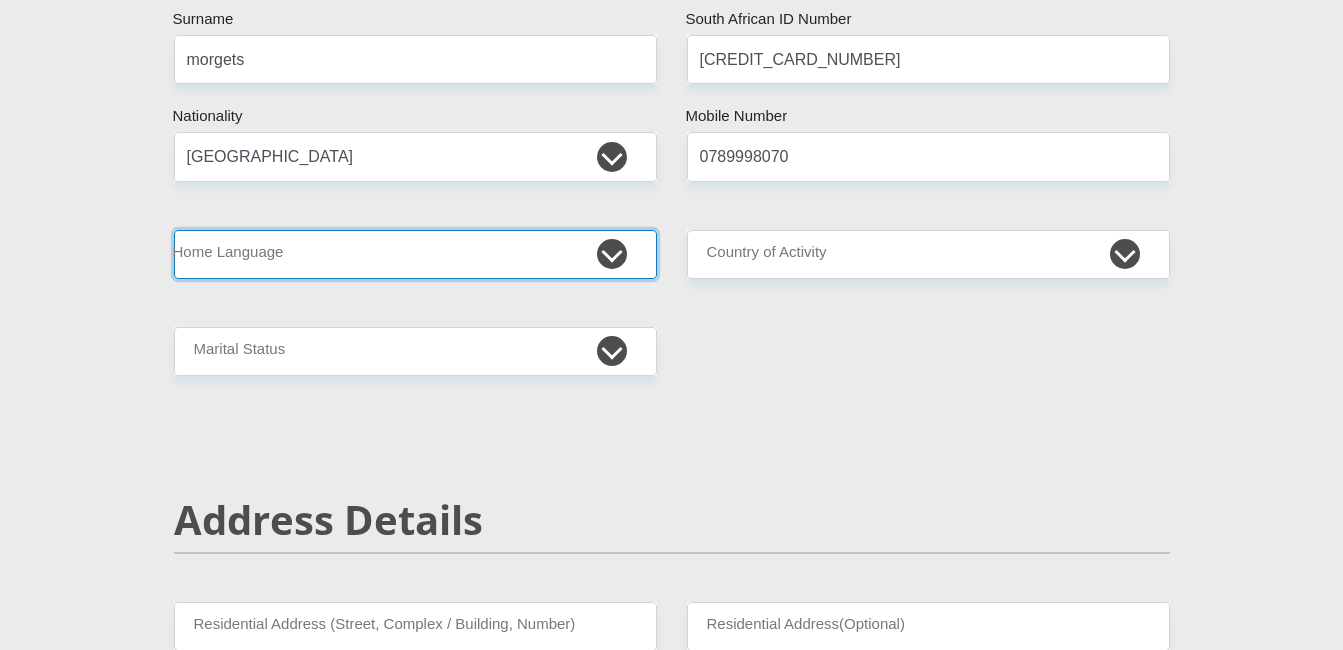 click on "Afrikaans
English
Sepedi
South Ndebele
Southern Sotho
Swati
Tsonga
Tswana
Venda
Xhosa
Zulu
Other" at bounding box center (415, 254) 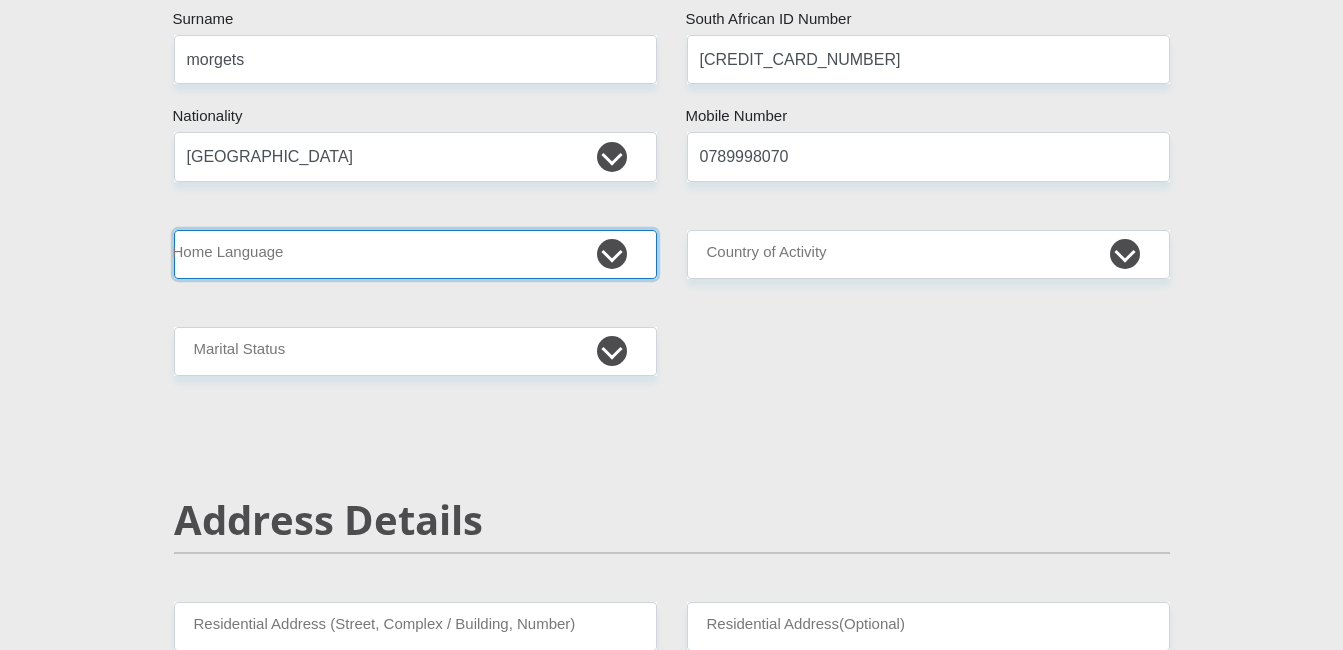 select on "[DATE]" 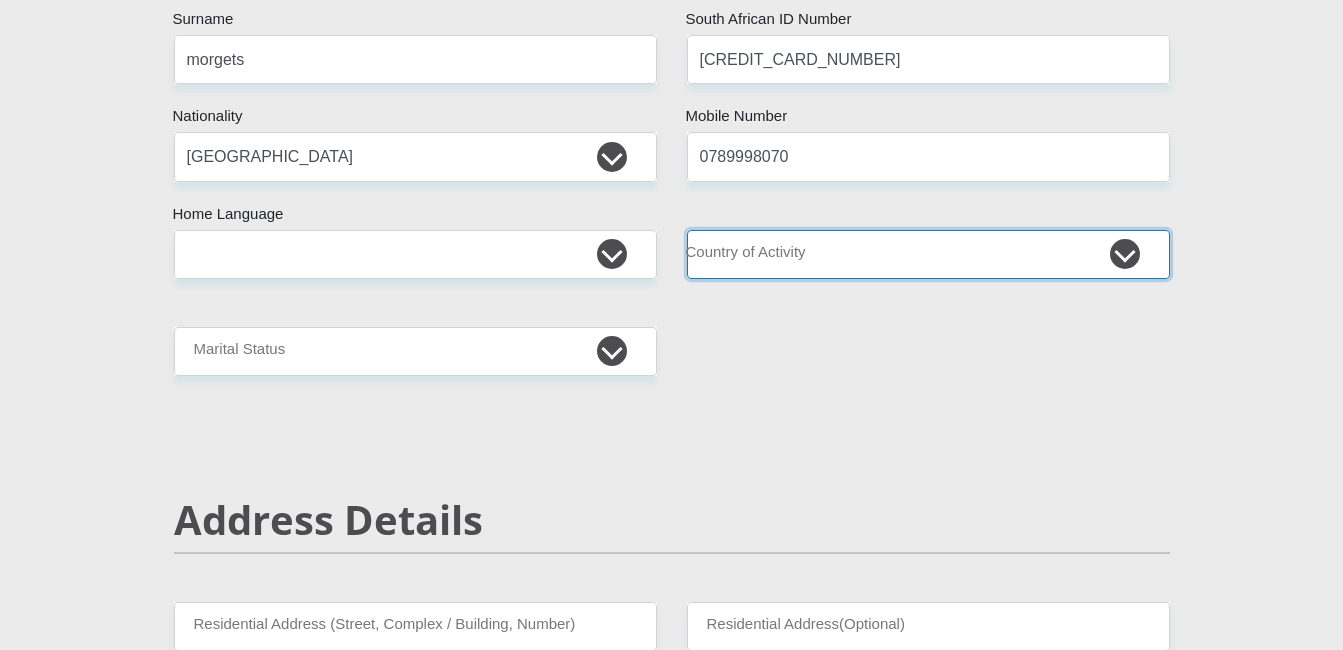 click on "[GEOGRAPHIC_DATA]
[GEOGRAPHIC_DATA]
[GEOGRAPHIC_DATA]
[GEOGRAPHIC_DATA]
[GEOGRAPHIC_DATA]
[GEOGRAPHIC_DATA] [GEOGRAPHIC_DATA]
[GEOGRAPHIC_DATA]
[GEOGRAPHIC_DATA]
[GEOGRAPHIC_DATA]
[GEOGRAPHIC_DATA]
[GEOGRAPHIC_DATA]
[GEOGRAPHIC_DATA]
[GEOGRAPHIC_DATA]
[GEOGRAPHIC_DATA]
[GEOGRAPHIC_DATA]
[DATE][GEOGRAPHIC_DATA]
[GEOGRAPHIC_DATA]
[GEOGRAPHIC_DATA]
[GEOGRAPHIC_DATA]
[GEOGRAPHIC_DATA]" at bounding box center [928, 254] 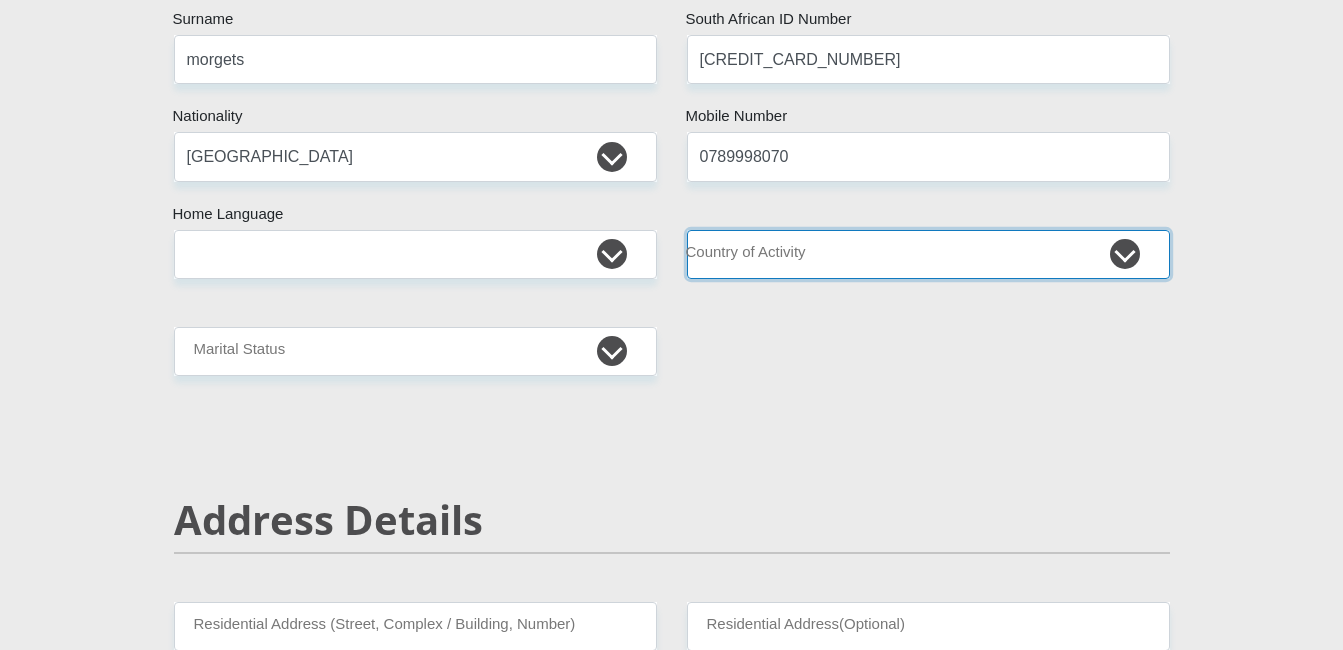select on "ZAF" 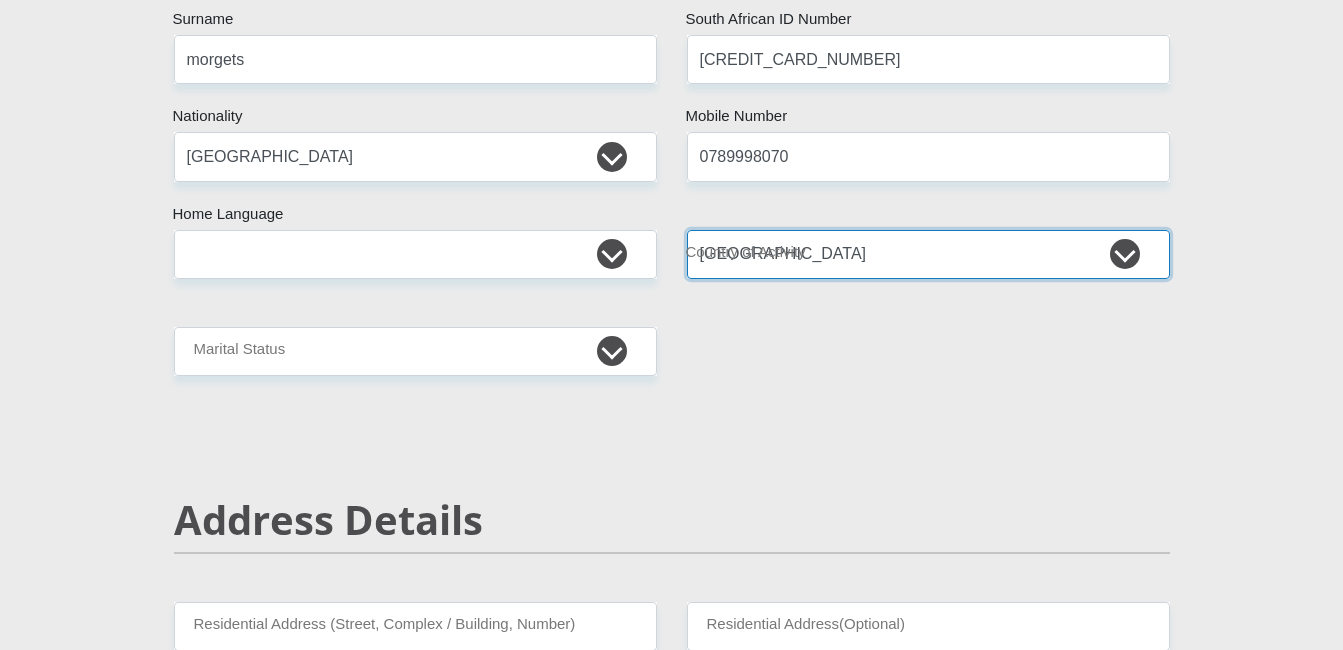 click on "[GEOGRAPHIC_DATA]
[GEOGRAPHIC_DATA]
[GEOGRAPHIC_DATA]
[GEOGRAPHIC_DATA]
[GEOGRAPHIC_DATA]
[GEOGRAPHIC_DATA] [GEOGRAPHIC_DATA]
[GEOGRAPHIC_DATA]
[GEOGRAPHIC_DATA]
[GEOGRAPHIC_DATA]
[GEOGRAPHIC_DATA]
[GEOGRAPHIC_DATA]
[GEOGRAPHIC_DATA]
[GEOGRAPHIC_DATA]
[GEOGRAPHIC_DATA]
[GEOGRAPHIC_DATA]
[DATE][GEOGRAPHIC_DATA]
[GEOGRAPHIC_DATA]
[GEOGRAPHIC_DATA]
[GEOGRAPHIC_DATA]
[GEOGRAPHIC_DATA]" at bounding box center [928, 254] 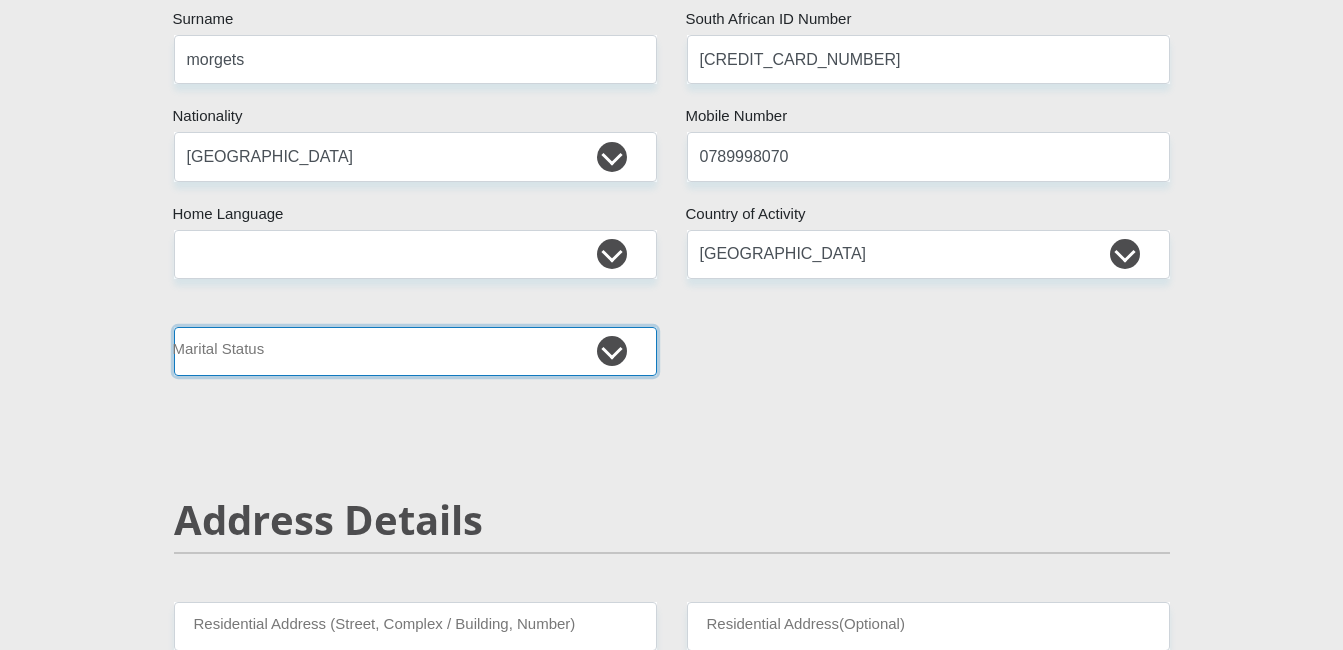 click on "Married ANC
Single
Divorced
Widowed
Married COP or Customary Law" at bounding box center (415, 351) 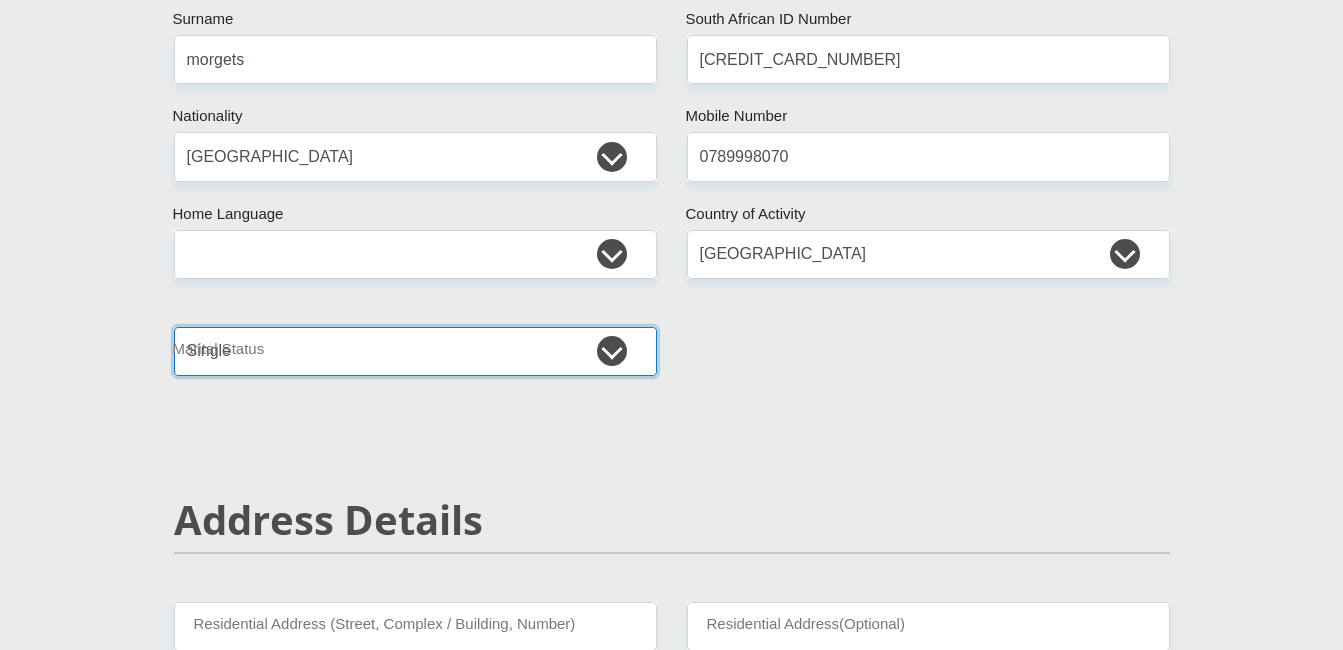 click on "Married ANC
Single
Divorced
Widowed
Married COP or Customary Law" at bounding box center [415, 351] 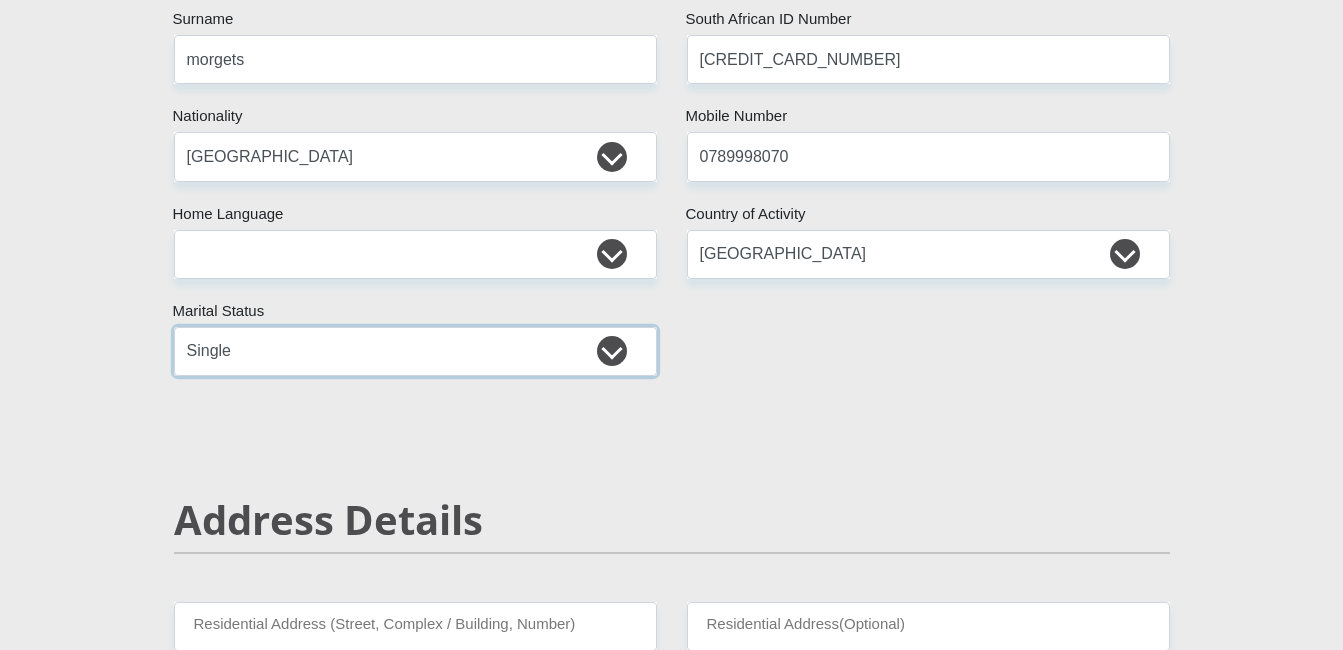 click on "Married ANC
Single
Divorced
Widowed
Married COP or Customary Law" at bounding box center [415, 351] 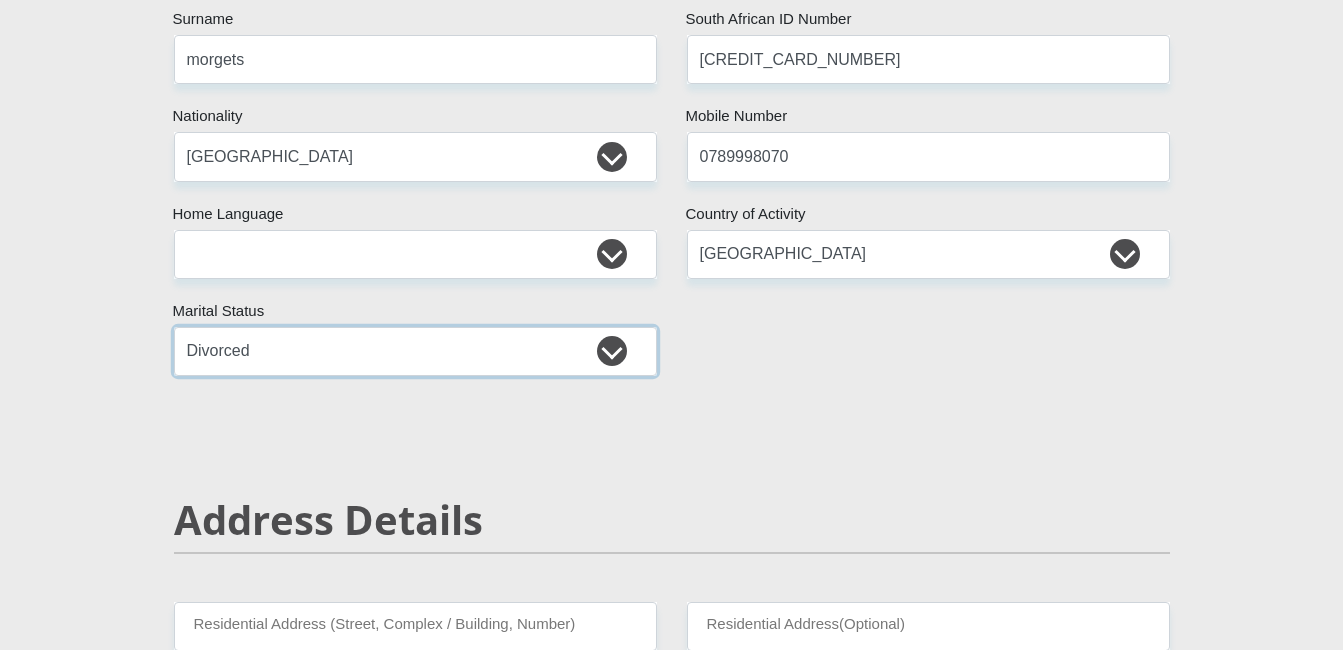 click on "Married ANC
Single
Divorced
Widowed
Married COP or Customary Law" at bounding box center [415, 351] 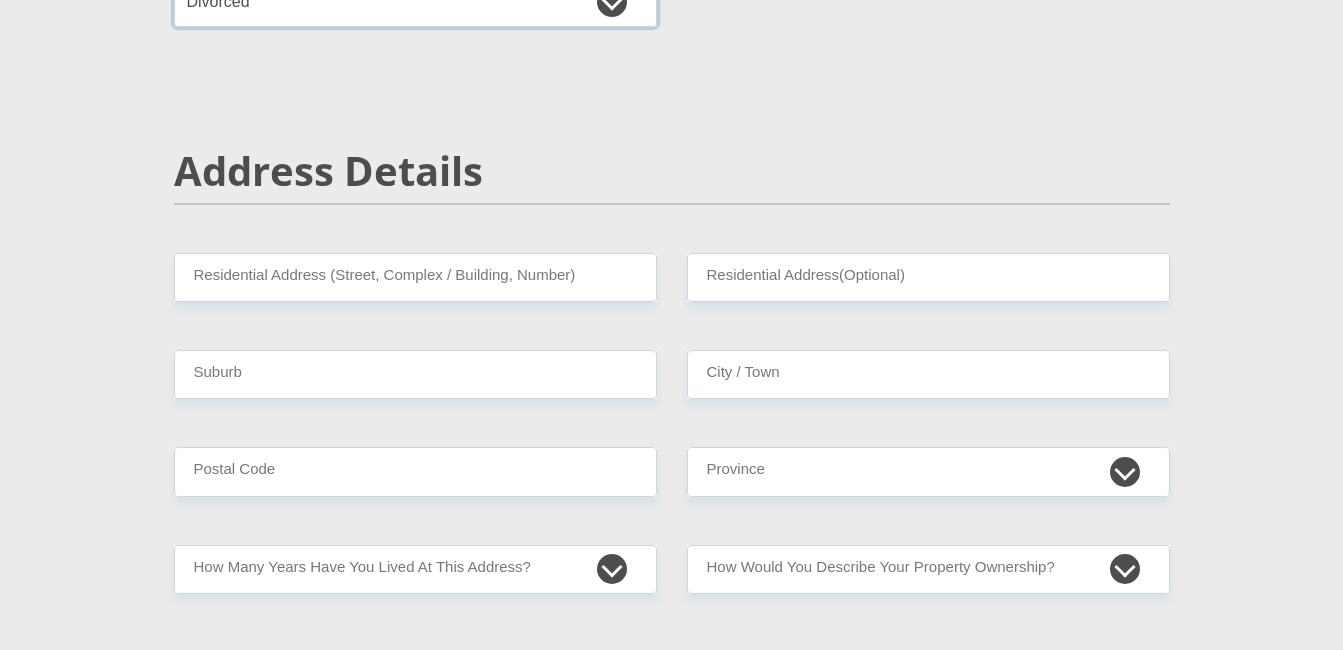 scroll, scrollTop: 800, scrollLeft: 0, axis: vertical 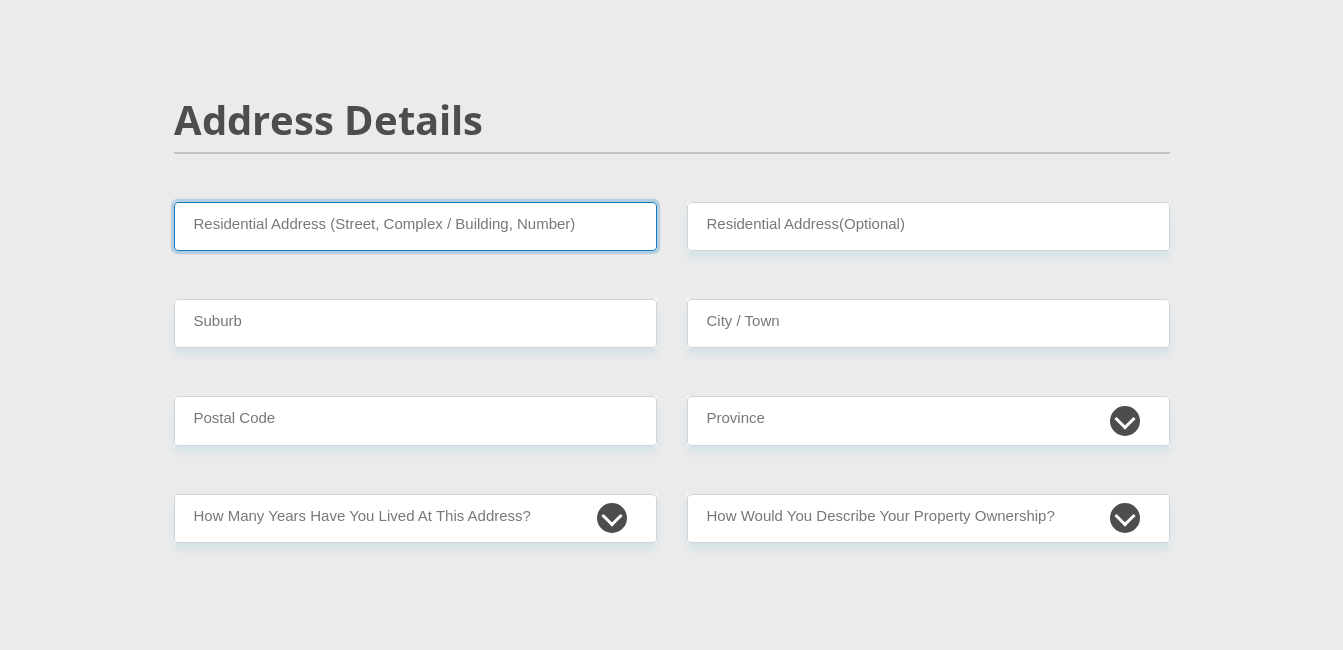 click on "Residential Address (Street, Complex / Building, Number)" at bounding box center [415, 226] 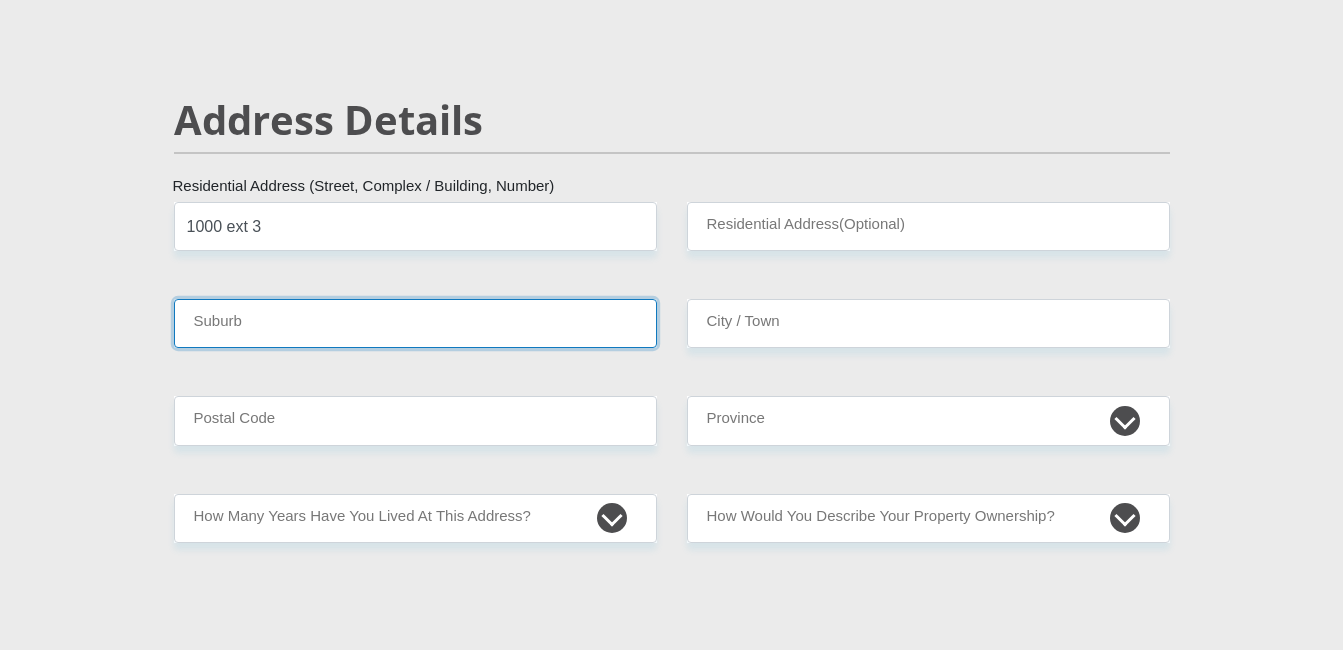 type on "klarinet" 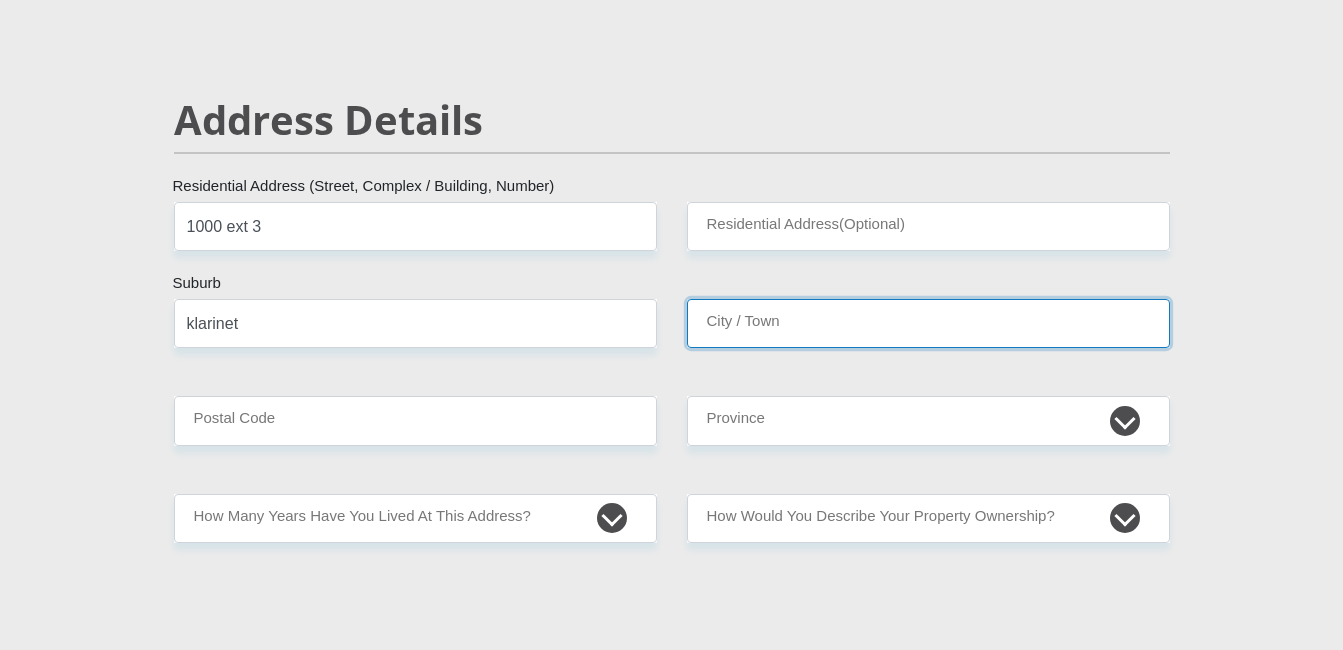 type on "witbank" 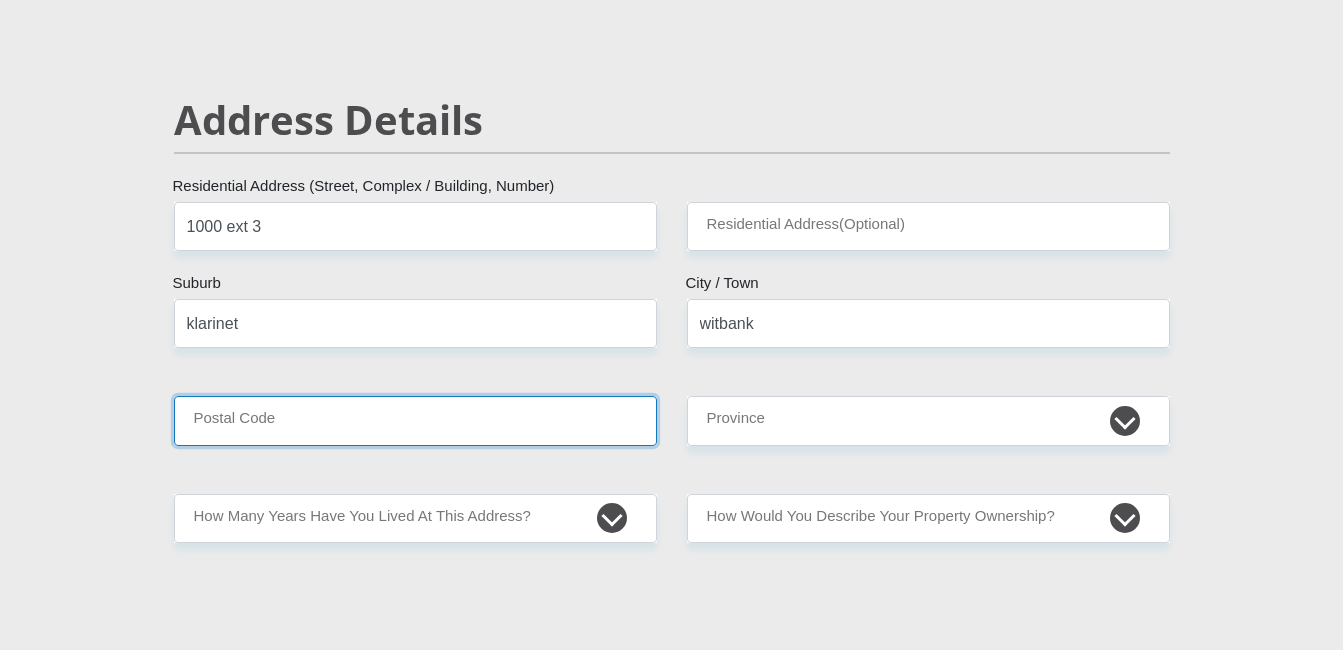 type on "1035" 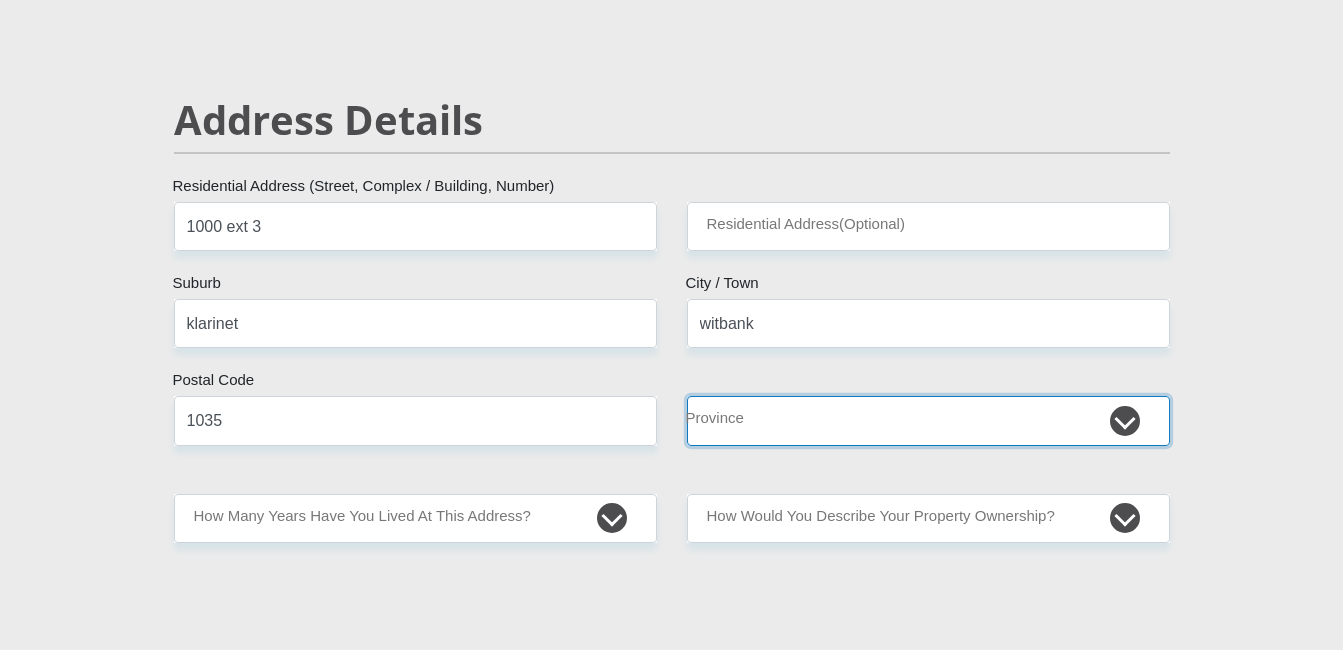 select on "[GEOGRAPHIC_DATA]" 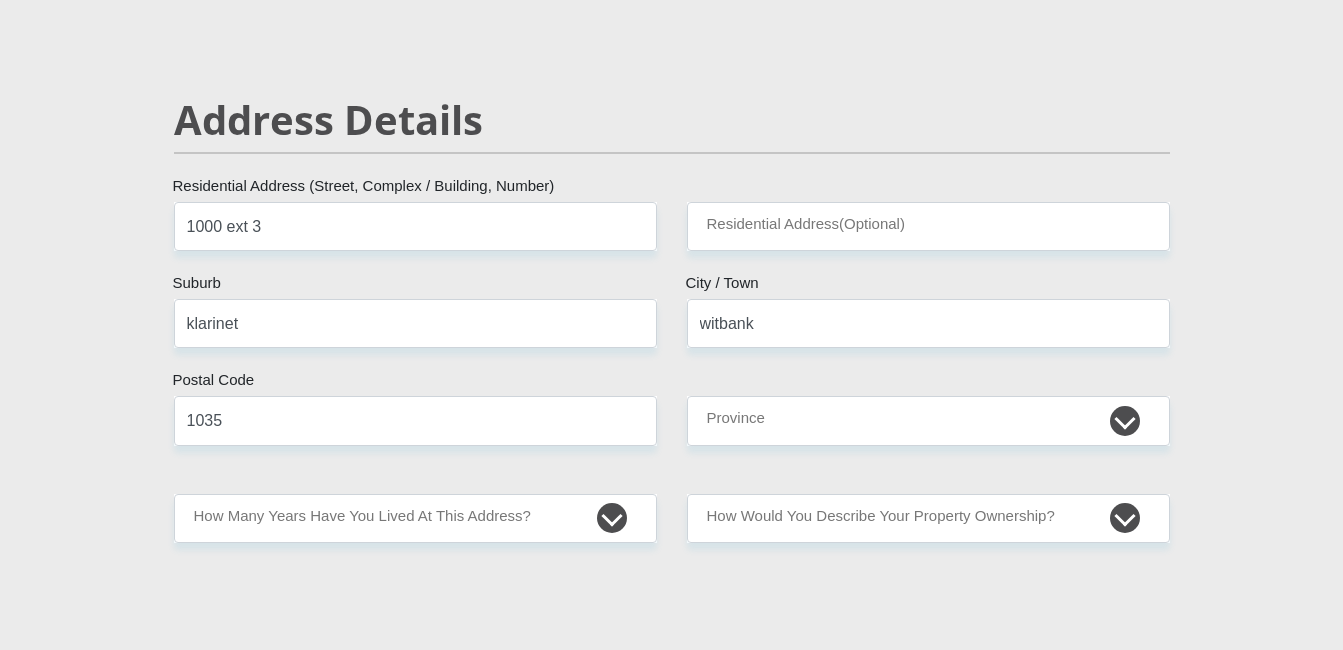 type on "[EMAIL_ADDRESS][DOMAIN_NAME]" 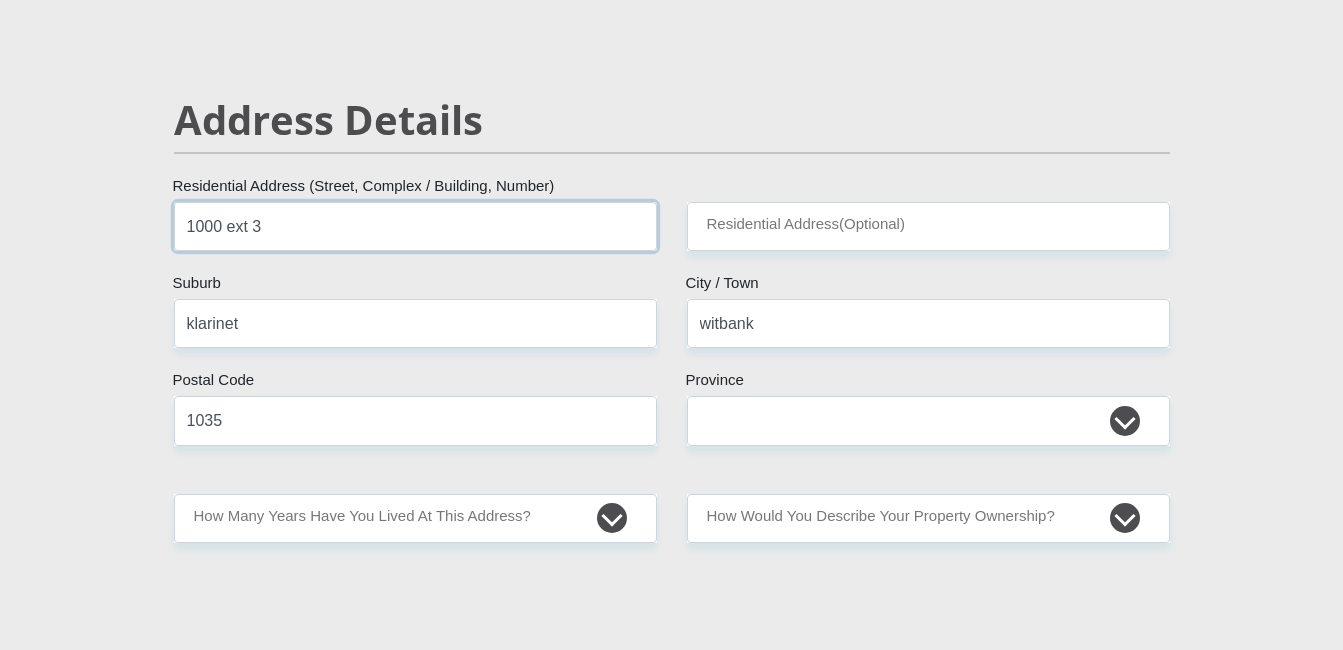 type on "NEDBANK" 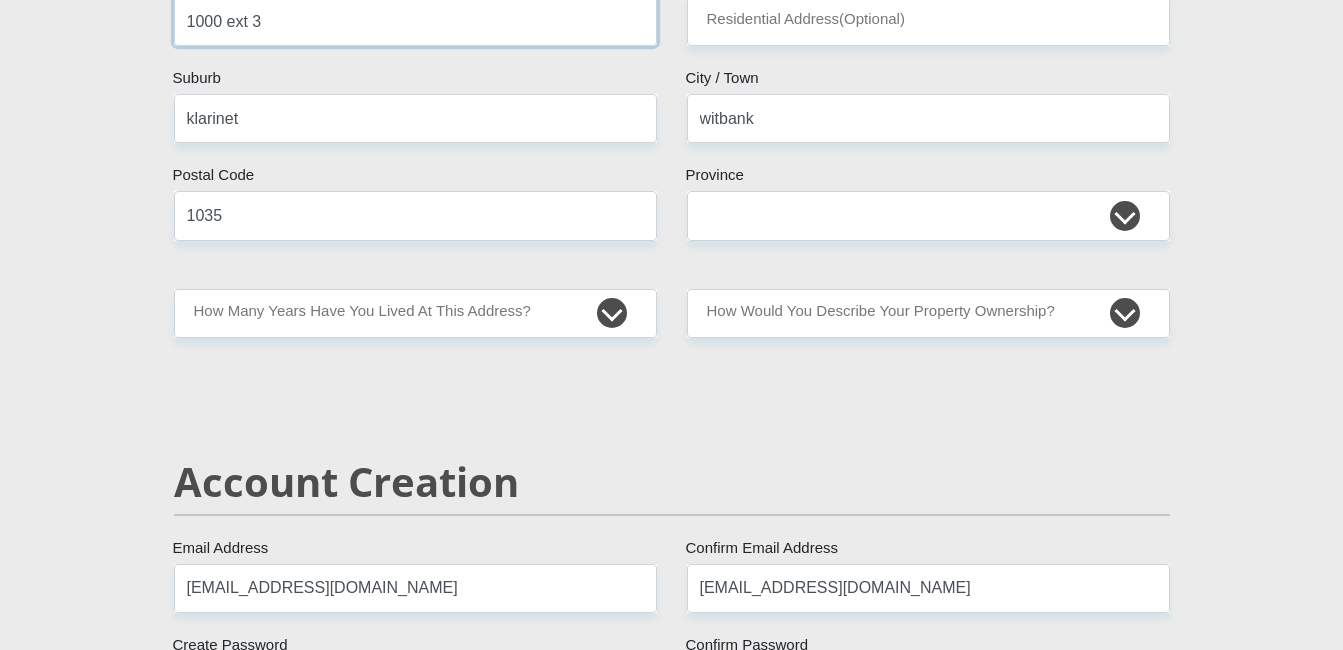scroll, scrollTop: 1100, scrollLeft: 0, axis: vertical 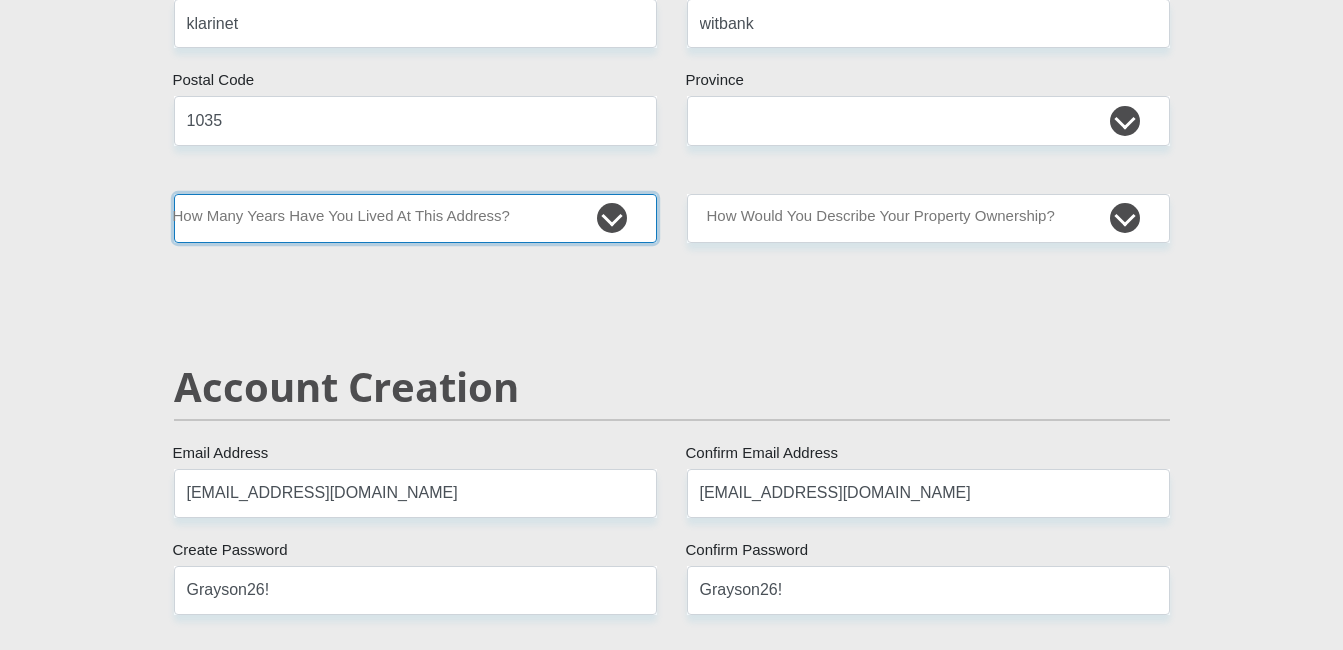 click on "less than 1 year
1-3 years
3-5 years
5+ years" at bounding box center (415, 218) 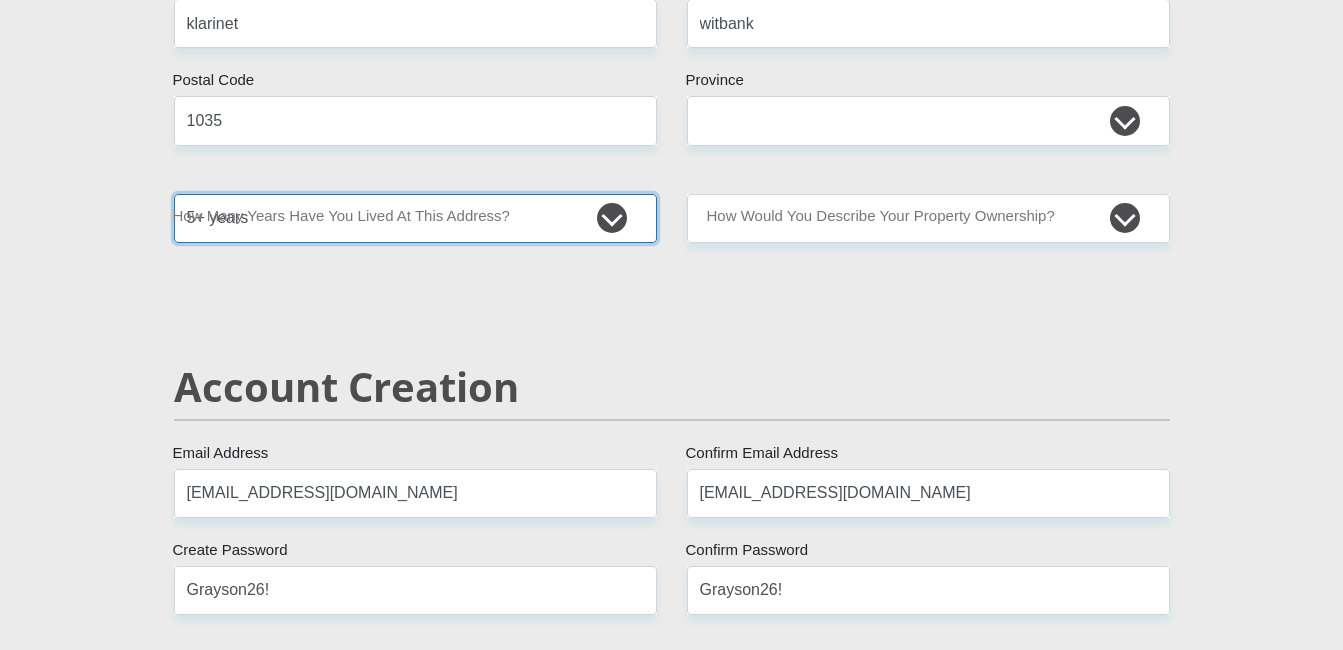 click on "less than 1 year
1-3 years
3-5 years
5+ years" at bounding box center (415, 218) 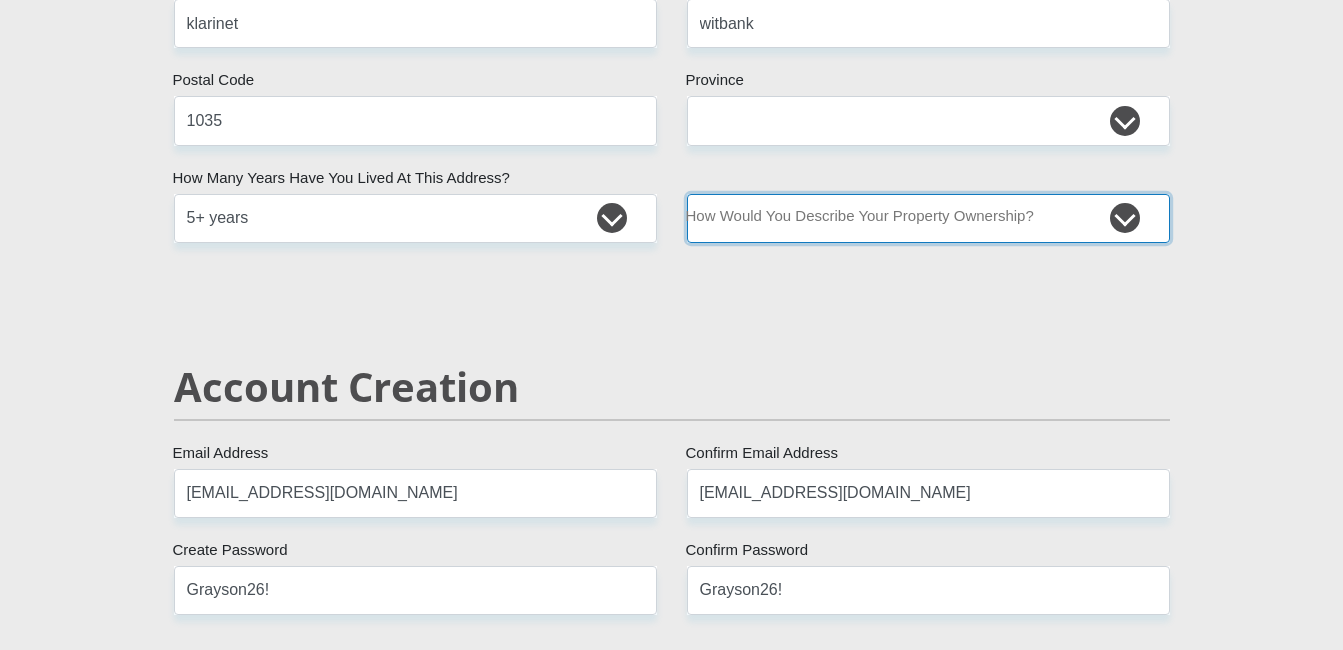 click on "Owned
Rented
Family Owned
Company Dwelling" at bounding box center [928, 218] 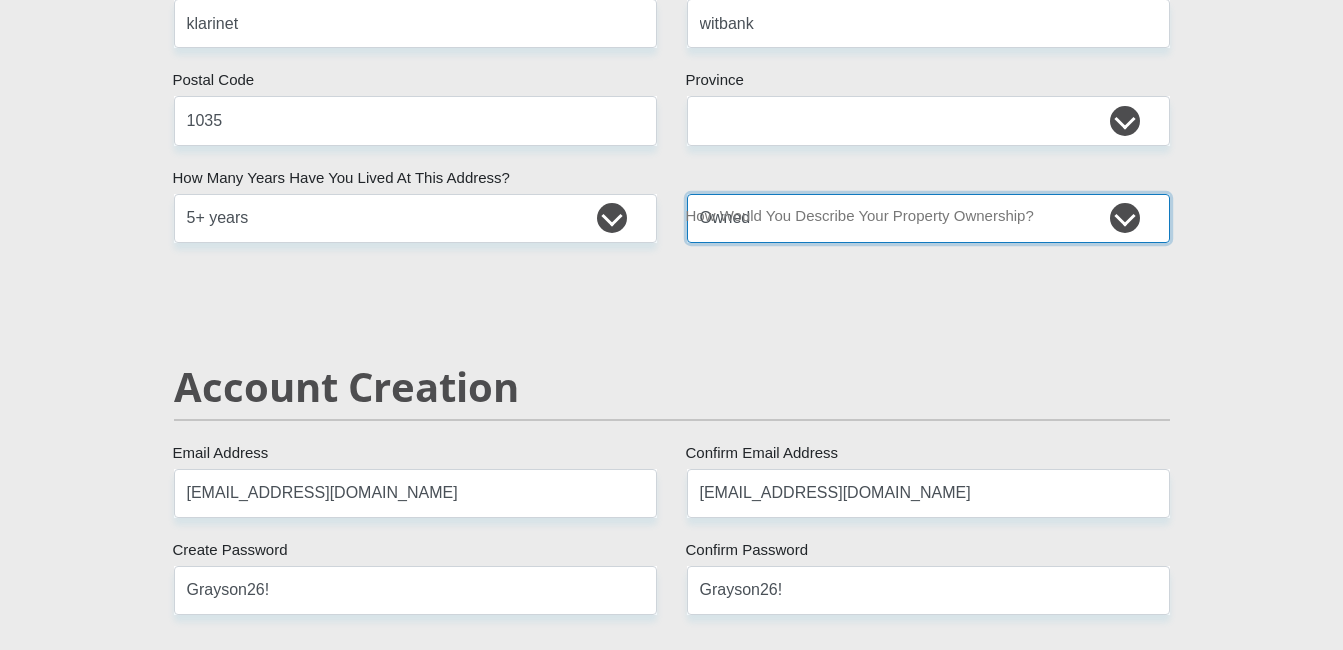 click on "Owned
Rented
Family Owned
Company Dwelling" at bounding box center [928, 218] 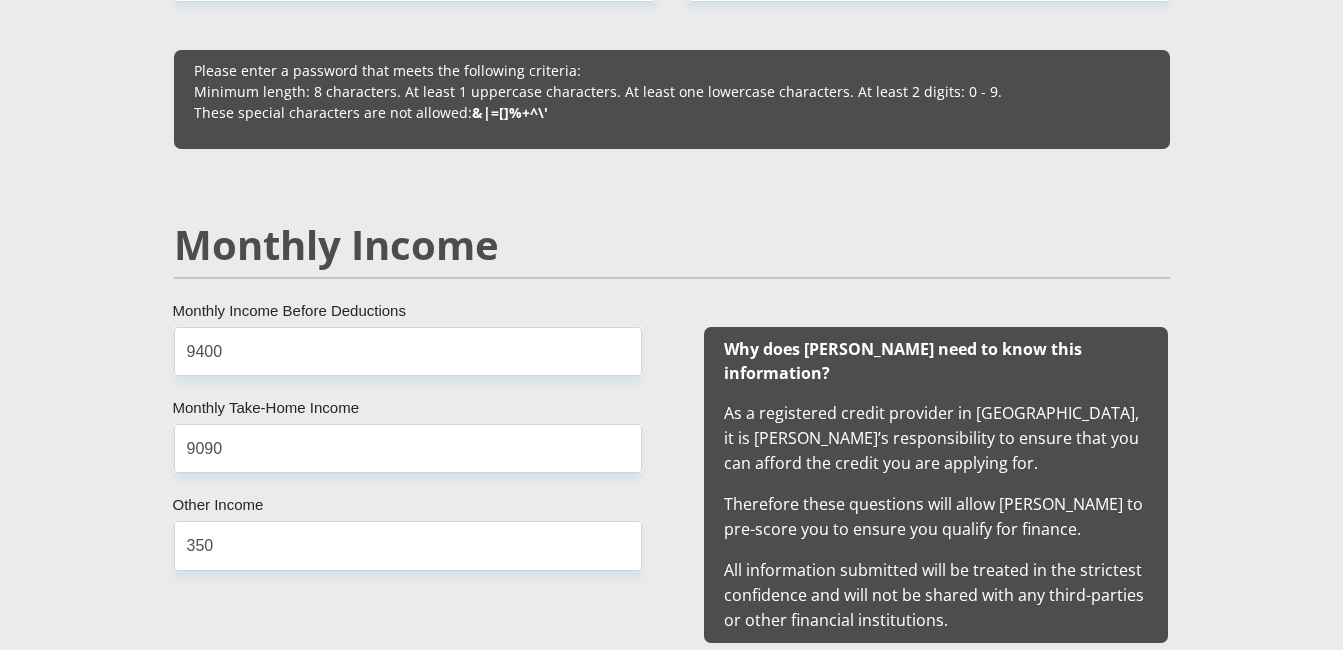 scroll, scrollTop: 1800, scrollLeft: 0, axis: vertical 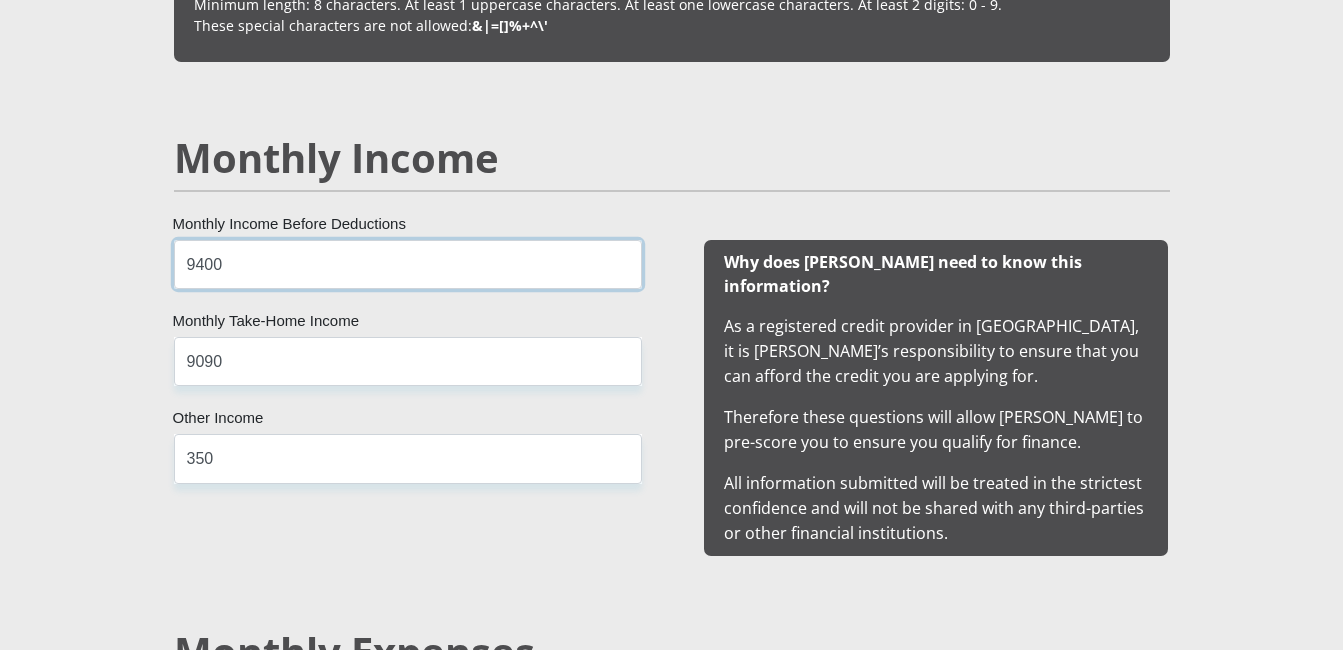 click on "9400" at bounding box center (408, 264) 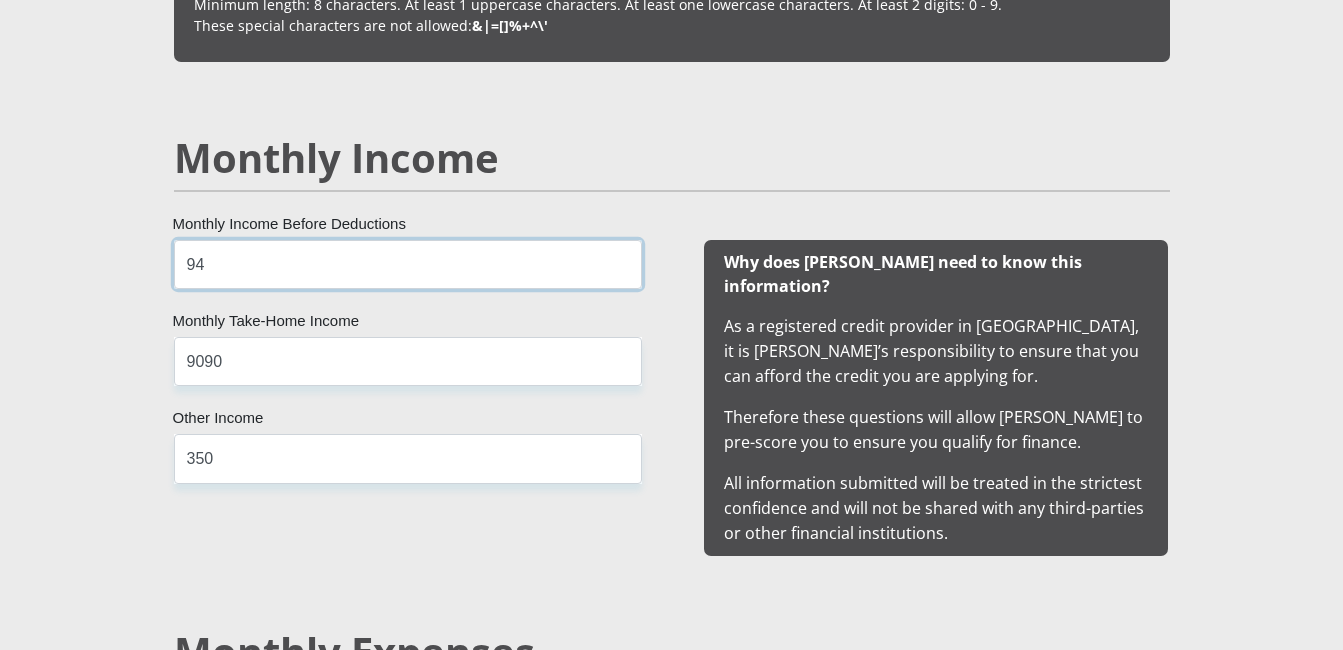 type on "9" 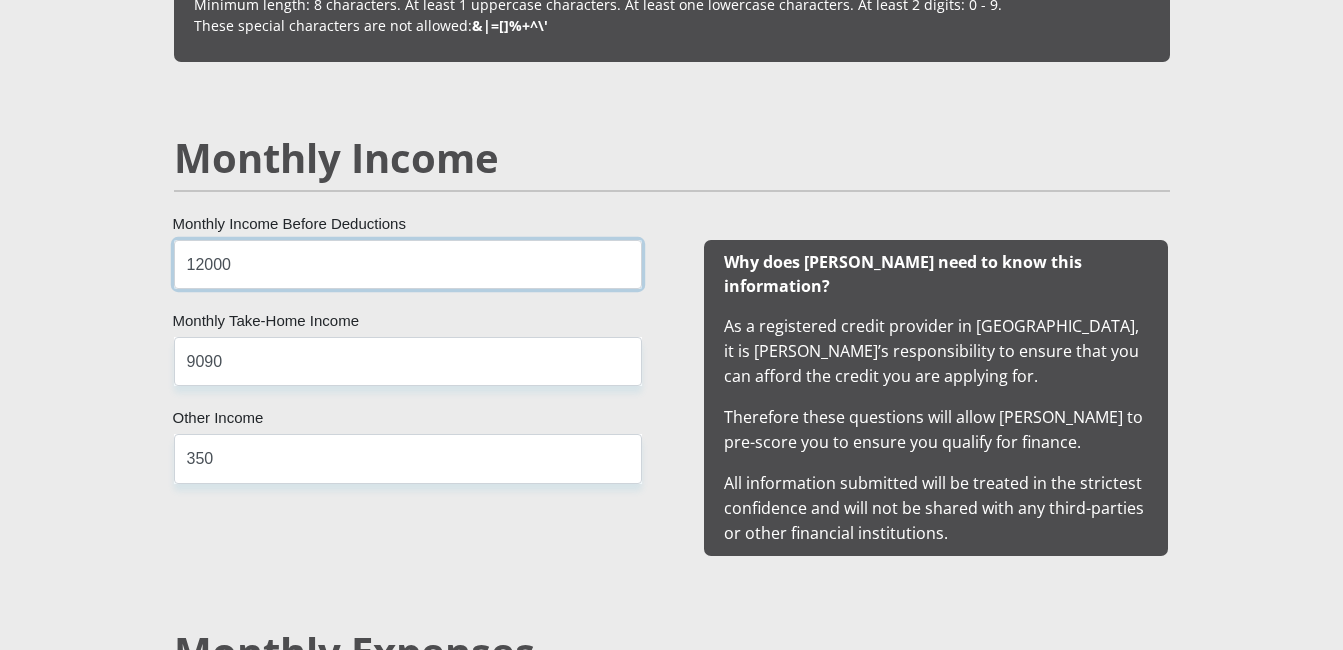 type on "12000" 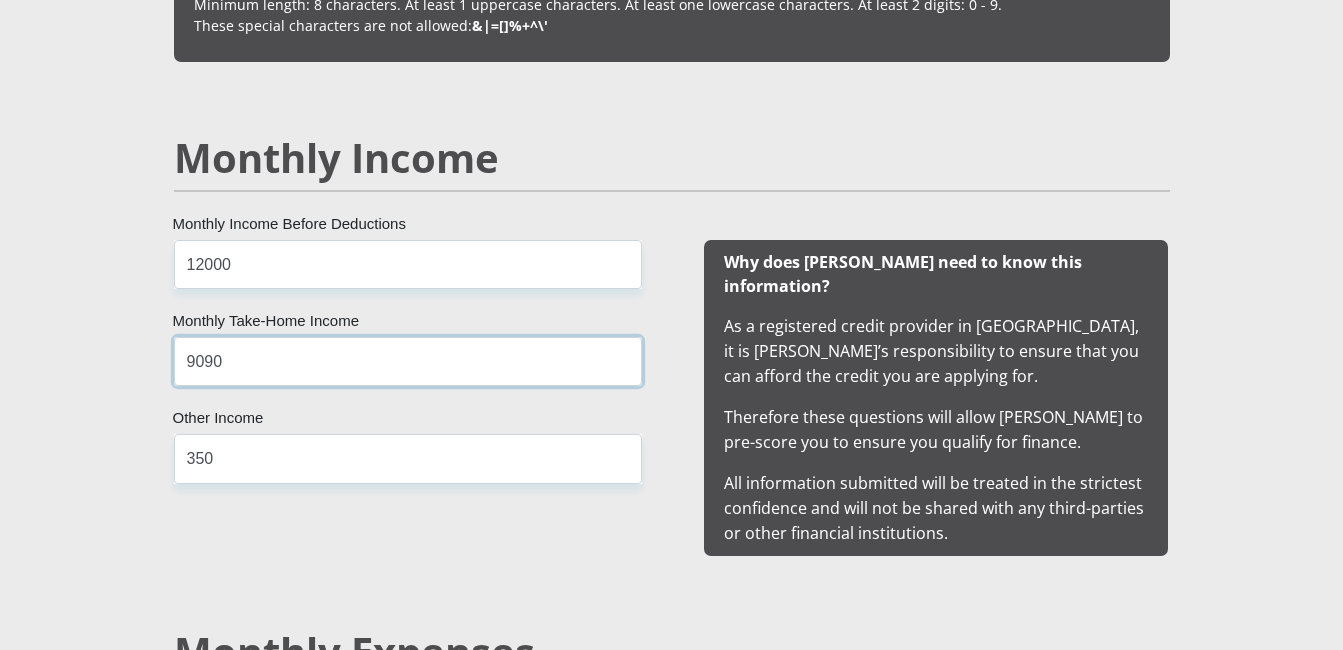 click on "9090" at bounding box center [408, 361] 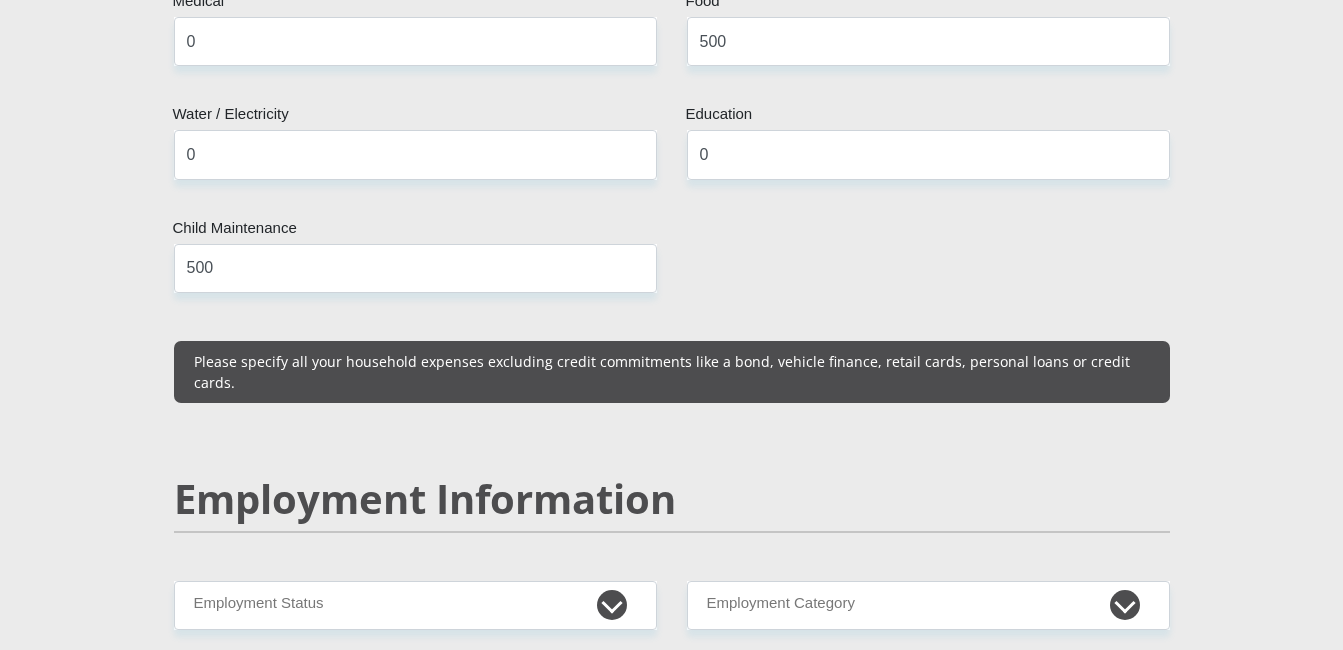 scroll, scrollTop: 2600, scrollLeft: 0, axis: vertical 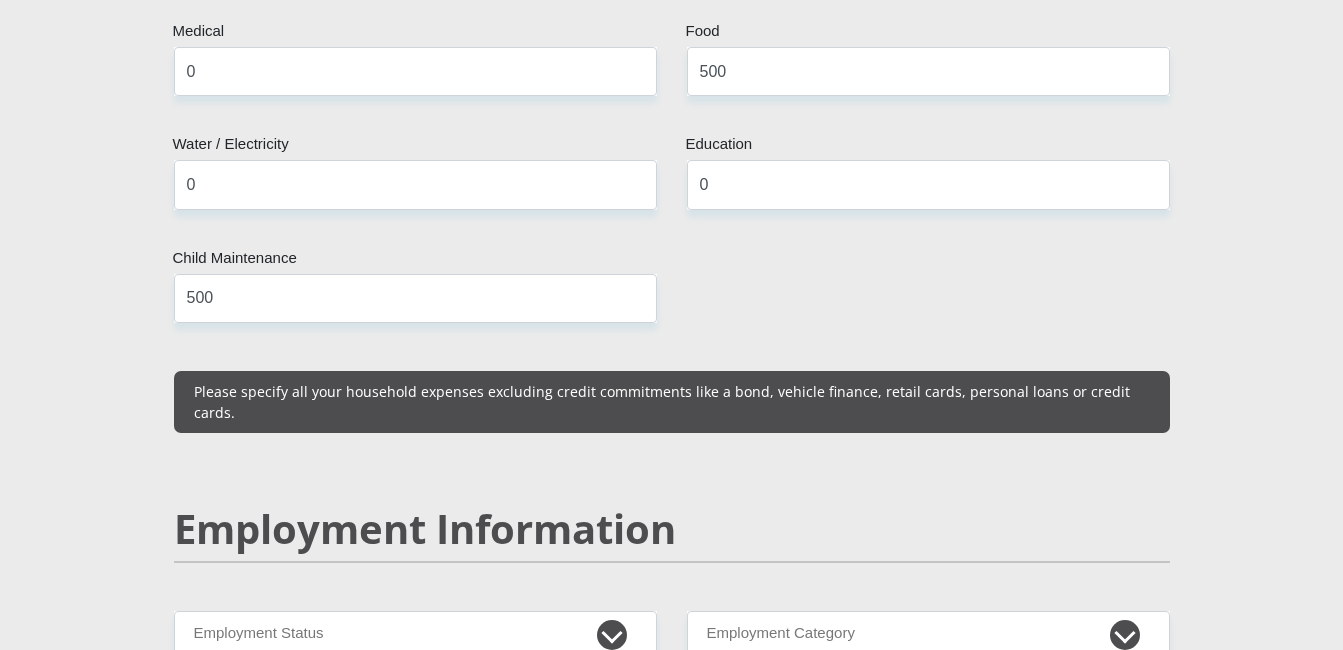 type on "11900" 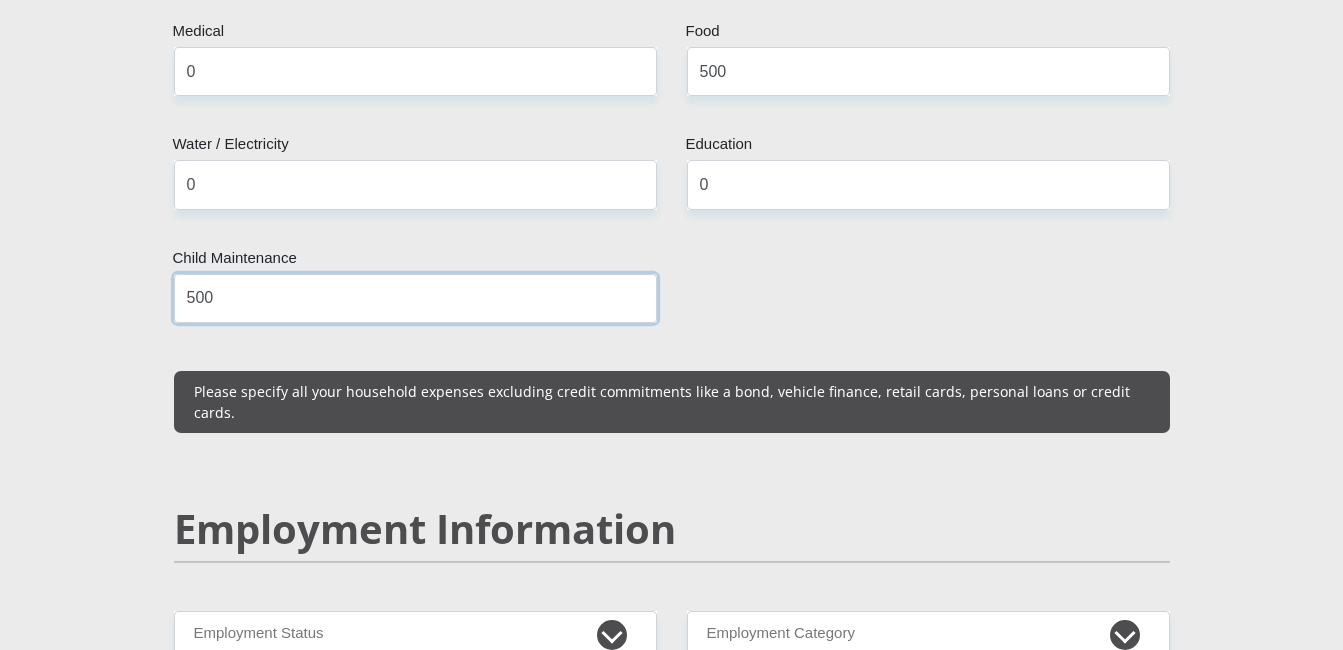 click on "500" at bounding box center (415, 298) 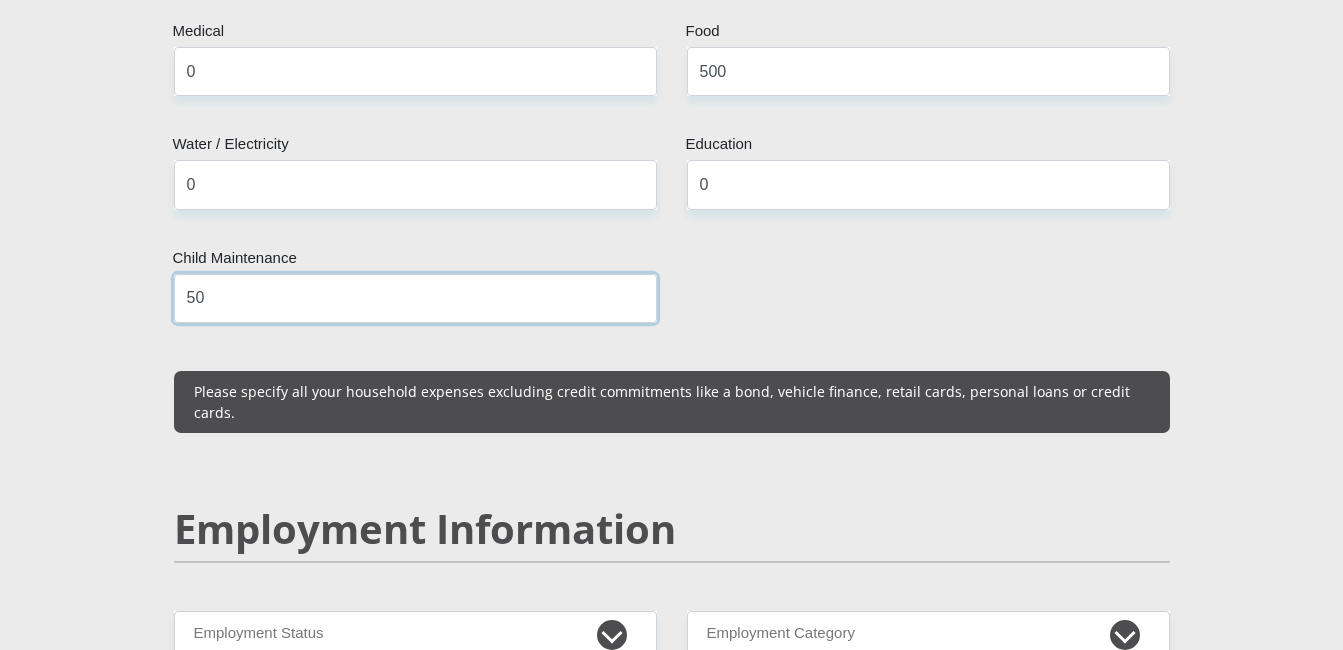 type on "5" 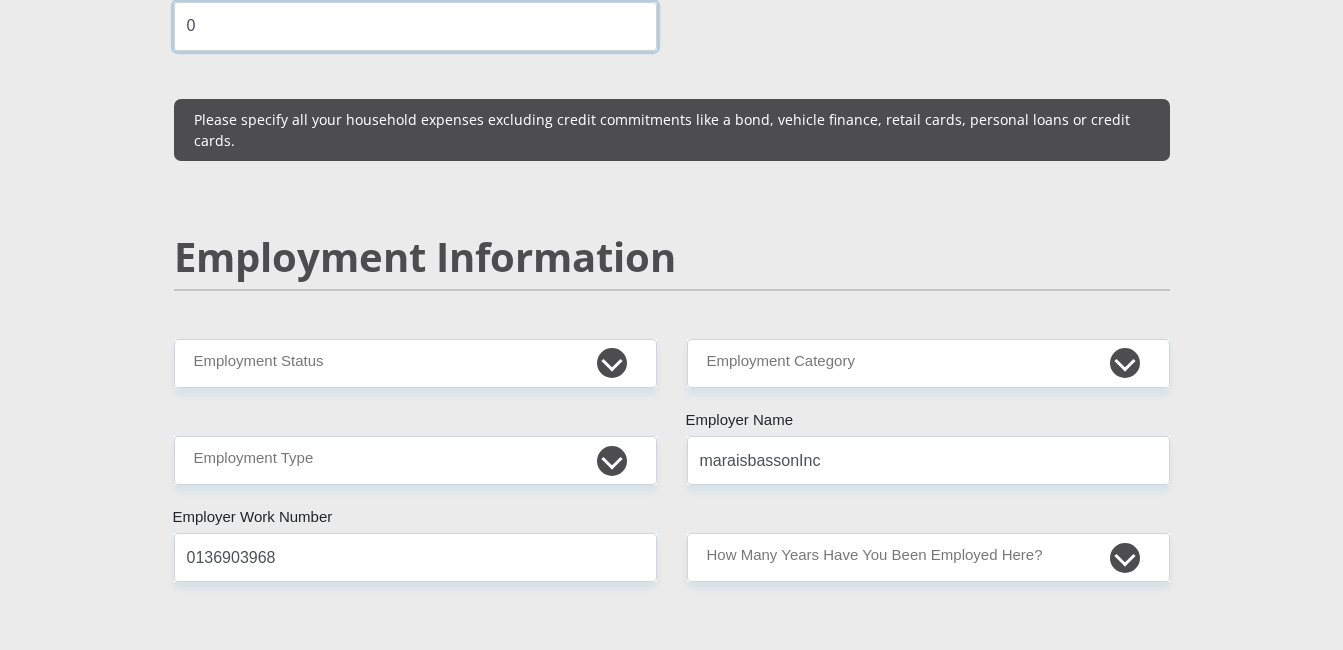 scroll, scrollTop: 2900, scrollLeft: 0, axis: vertical 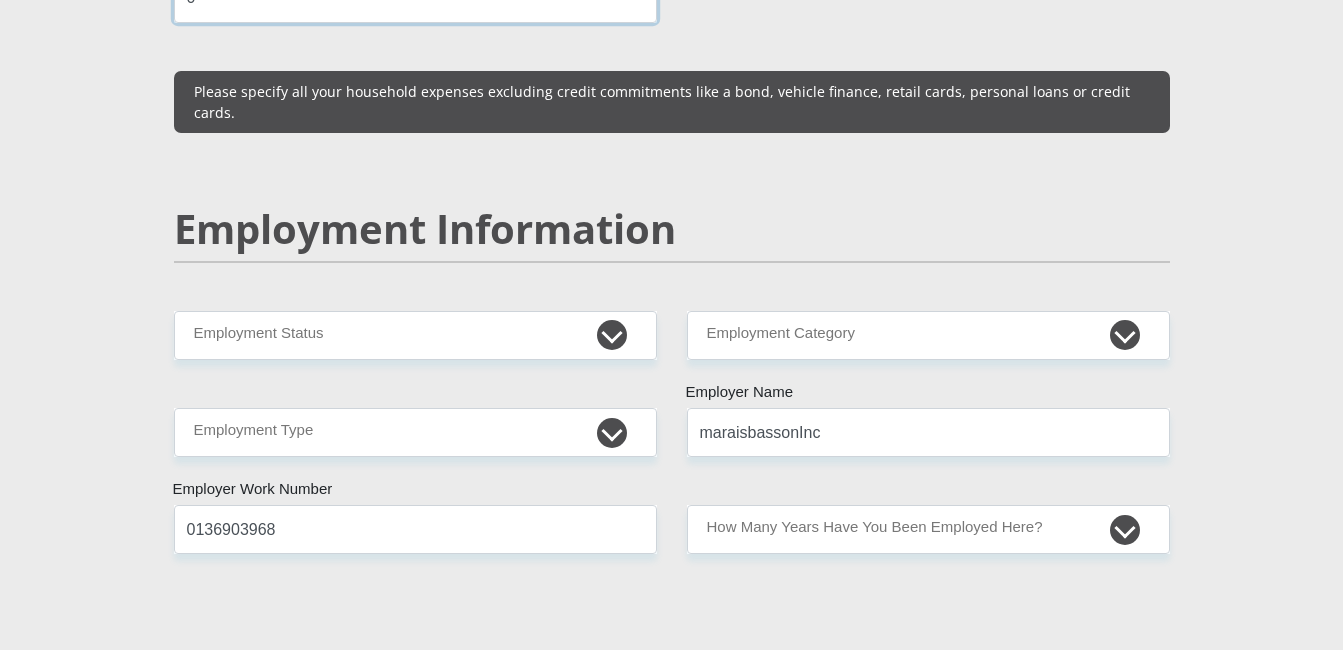 type on "0" 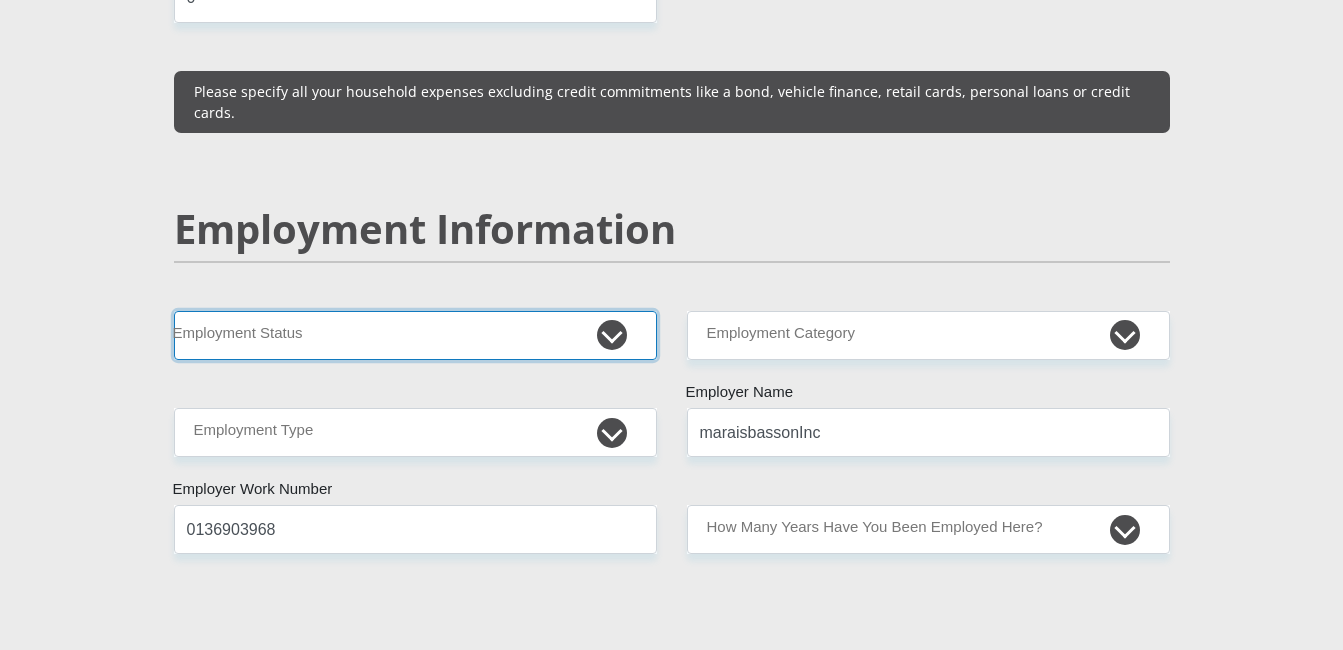 click on "Permanent/Full-time
Part-time/Casual
[DEMOGRAPHIC_DATA] Worker
Self-Employed
Housewife
Retired
Student
Medically Boarded
Disability
Unemployed" at bounding box center [415, 335] 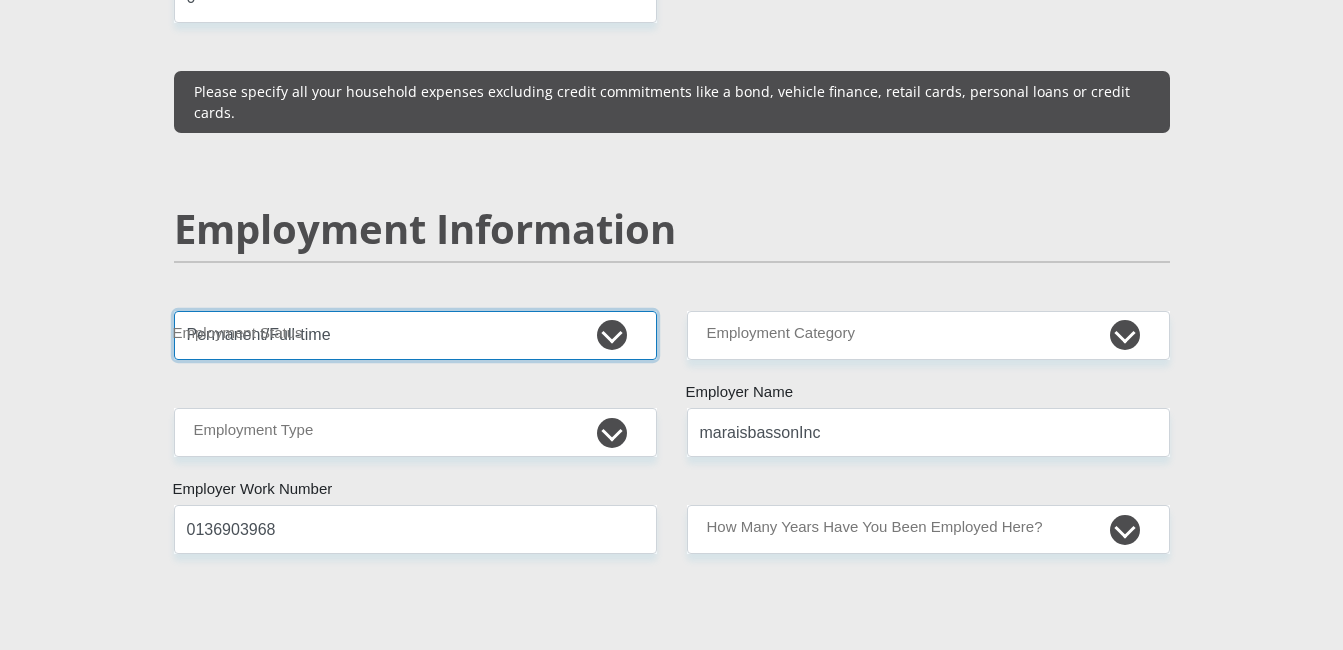 click on "Permanent/Full-time
Part-time/Casual
[DEMOGRAPHIC_DATA] Worker
Self-Employed
Housewife
Retired
Student
Medically Boarded
Disability
Unemployed" at bounding box center (415, 335) 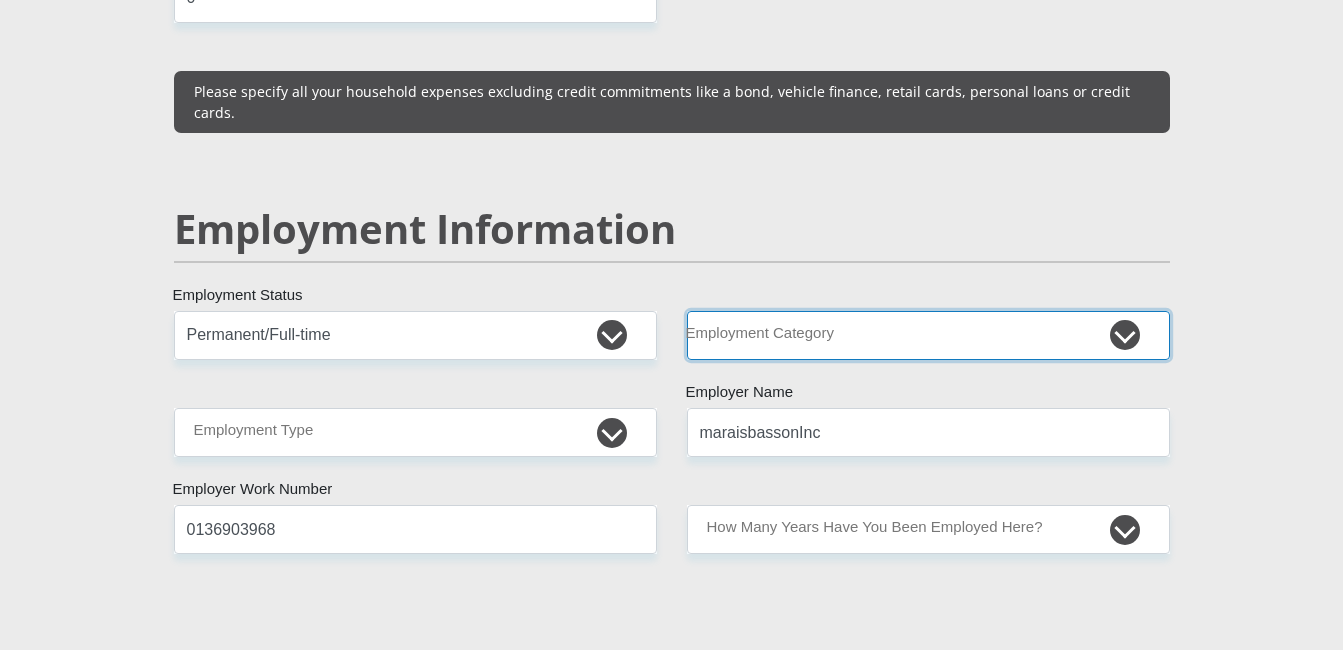 click on "AGRICULTURE
ALCOHOL & TOBACCO
CONSTRUCTION MATERIALS
METALLURGY
EQUIPMENT FOR RENEWABLE ENERGY
SPECIALIZED CONTRACTORS
CAR
GAMING (INCL. INTERNET
OTHER WHOLESALE
UNLICENSED PHARMACEUTICALS
CURRENCY EXCHANGE HOUSES
OTHER FINANCIAL INSTITUTIONS & INSURANCE
REAL ESTATE AGENTS
OIL & GAS
OTHER MATERIALS (E.G. IRON ORE)
PRECIOUS STONES & PRECIOUS METALS
POLITICAL ORGANIZATIONS
RELIGIOUS ORGANIZATIONS(NOT SECTS)
ACTI. HAVING BUSINESS DEAL WITH PUBLIC ADMINISTRATION
LAUNDROMATS" at bounding box center [928, 335] 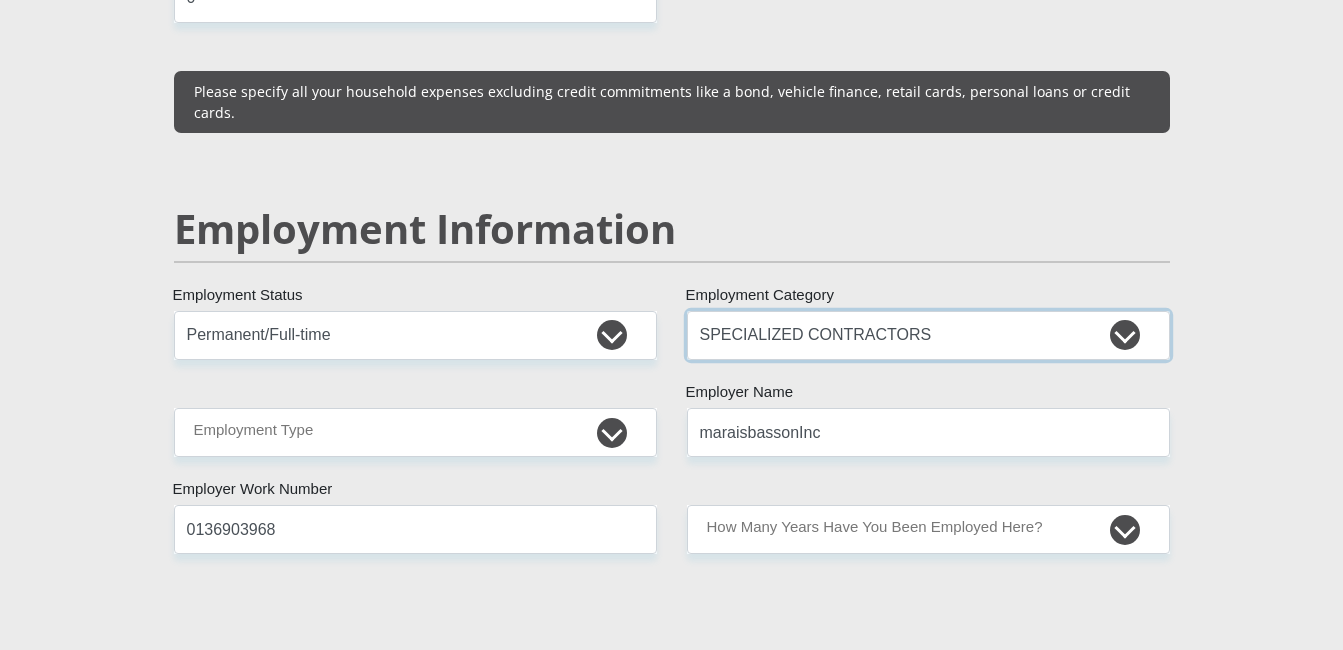 click on "AGRICULTURE
ALCOHOL & TOBACCO
CONSTRUCTION MATERIALS
METALLURGY
EQUIPMENT FOR RENEWABLE ENERGY
SPECIALIZED CONTRACTORS
CAR
GAMING (INCL. INTERNET
OTHER WHOLESALE
UNLICENSED PHARMACEUTICALS
CURRENCY EXCHANGE HOUSES
OTHER FINANCIAL INSTITUTIONS & INSURANCE
REAL ESTATE AGENTS
OIL & GAS
OTHER MATERIALS (E.G. IRON ORE)
PRECIOUS STONES & PRECIOUS METALS
POLITICAL ORGANIZATIONS
RELIGIOUS ORGANIZATIONS(NOT SECTS)
ACTI. HAVING BUSINESS DEAL WITH PUBLIC ADMINISTRATION
LAUNDROMATS" at bounding box center [928, 335] 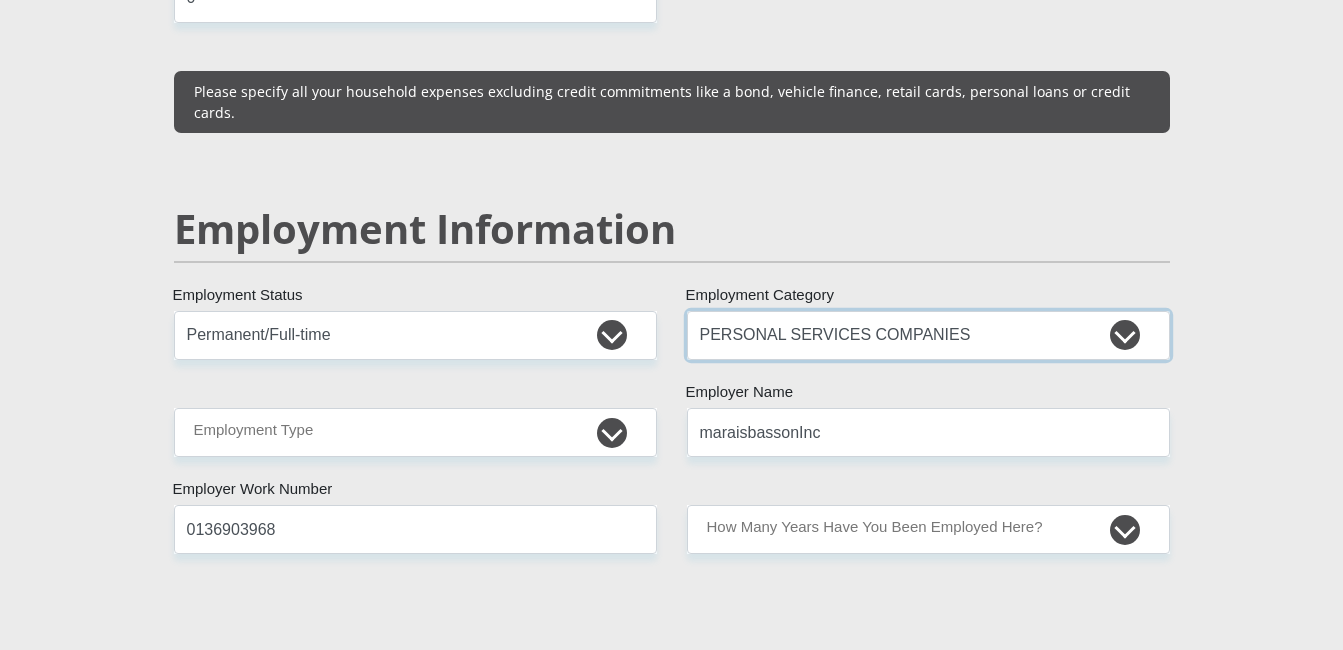 click on "AGRICULTURE
ALCOHOL & TOBACCO
CONSTRUCTION MATERIALS
METALLURGY
EQUIPMENT FOR RENEWABLE ENERGY
SPECIALIZED CONTRACTORS
CAR
GAMING (INCL. INTERNET
OTHER WHOLESALE
UNLICENSED PHARMACEUTICALS
CURRENCY EXCHANGE HOUSES
OTHER FINANCIAL INSTITUTIONS & INSURANCE
REAL ESTATE AGENTS
OIL & GAS
OTHER MATERIALS (E.G. IRON ORE)
PRECIOUS STONES & PRECIOUS METALS
POLITICAL ORGANIZATIONS
RELIGIOUS ORGANIZATIONS(NOT SECTS)
ACTI. HAVING BUSINESS DEAL WITH PUBLIC ADMINISTRATION
LAUNDROMATS" at bounding box center [928, 335] 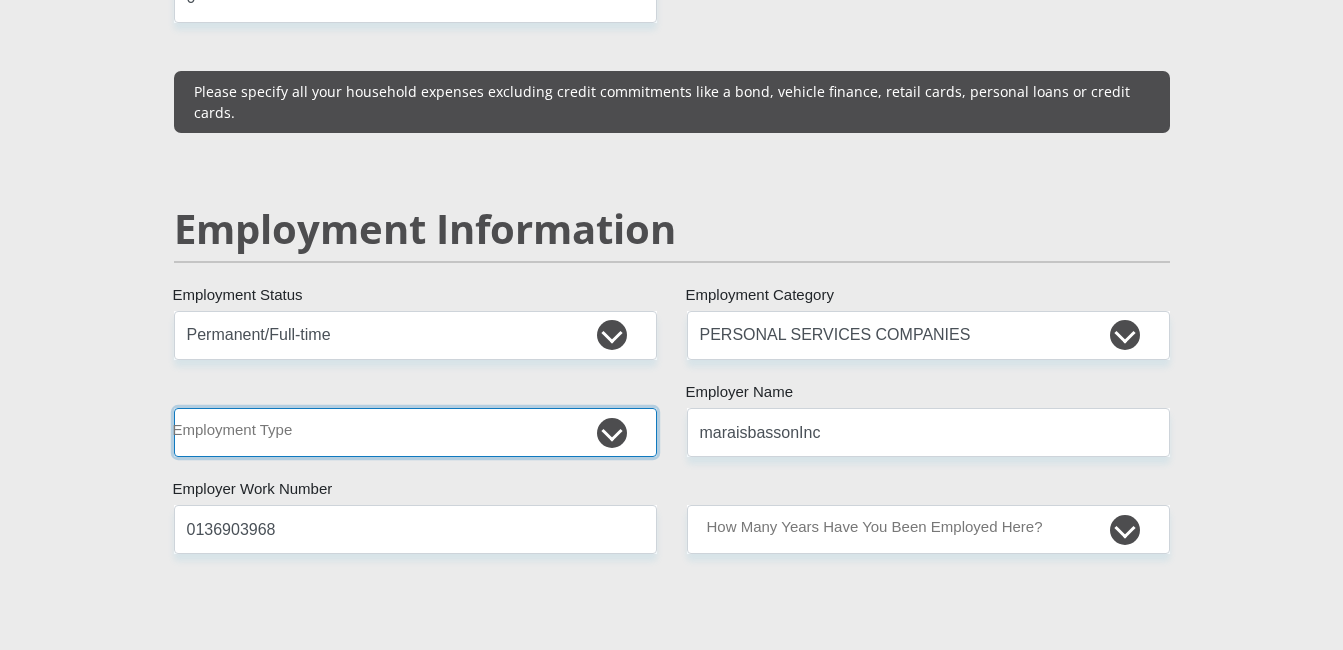 click on "College/Lecturer
Craft Seller
Creative
Driver
Executive
Farmer
Forces - Non Commissioned
Forces - Officer
Hawker
Housewife
Labourer
Licenced Professional
Manager
Miner
Non Licenced Professional
Office Staff/Clerk
Outside Worker
Pensioner
Permanent Teacher
Production/Manufacturing
Sales
Self-Employed
Semi-Professional Worker
Service Industry  Social Worker  Student" at bounding box center [415, 432] 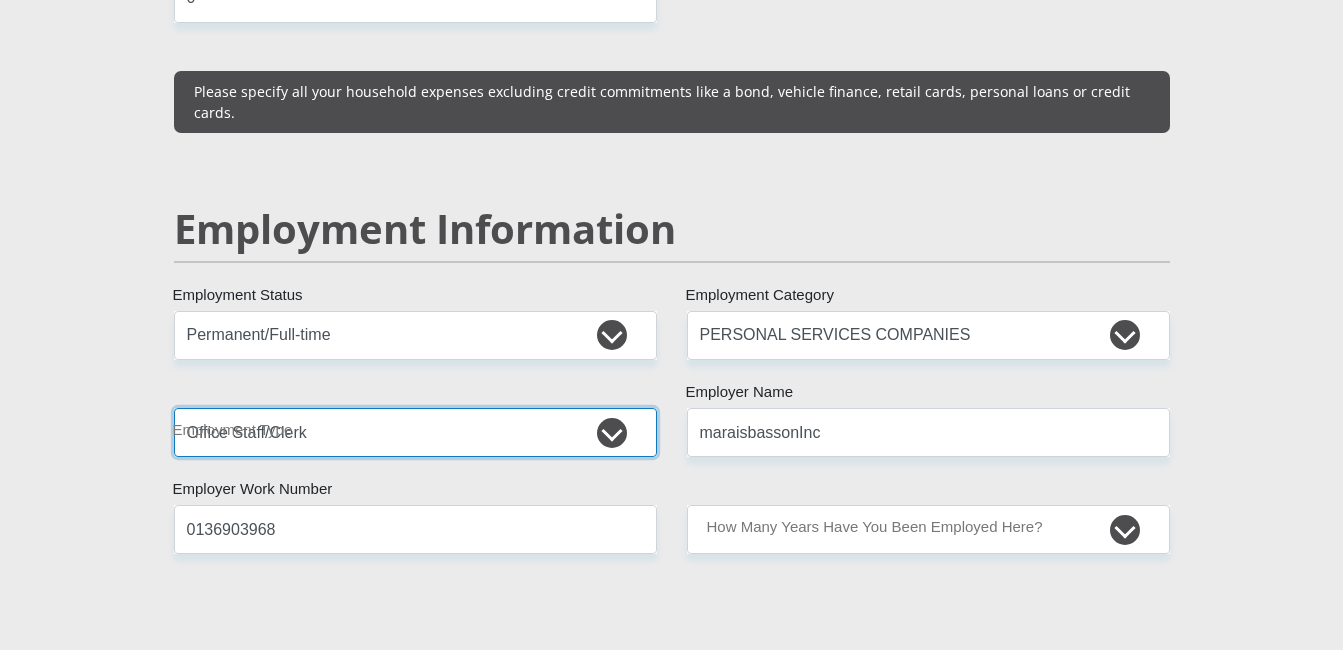 click on "College/Lecturer
Craft Seller
Creative
Driver
Executive
Farmer
Forces - Non Commissioned
Forces - Officer
Hawker
Housewife
Labourer
Licenced Professional
Manager
Miner
Non Licenced Professional
Office Staff/Clerk
Outside Worker
Pensioner
Permanent Teacher
Production/Manufacturing
Sales
Self-Employed
Semi-Professional Worker
Service Industry  Social Worker  Student" at bounding box center [415, 432] 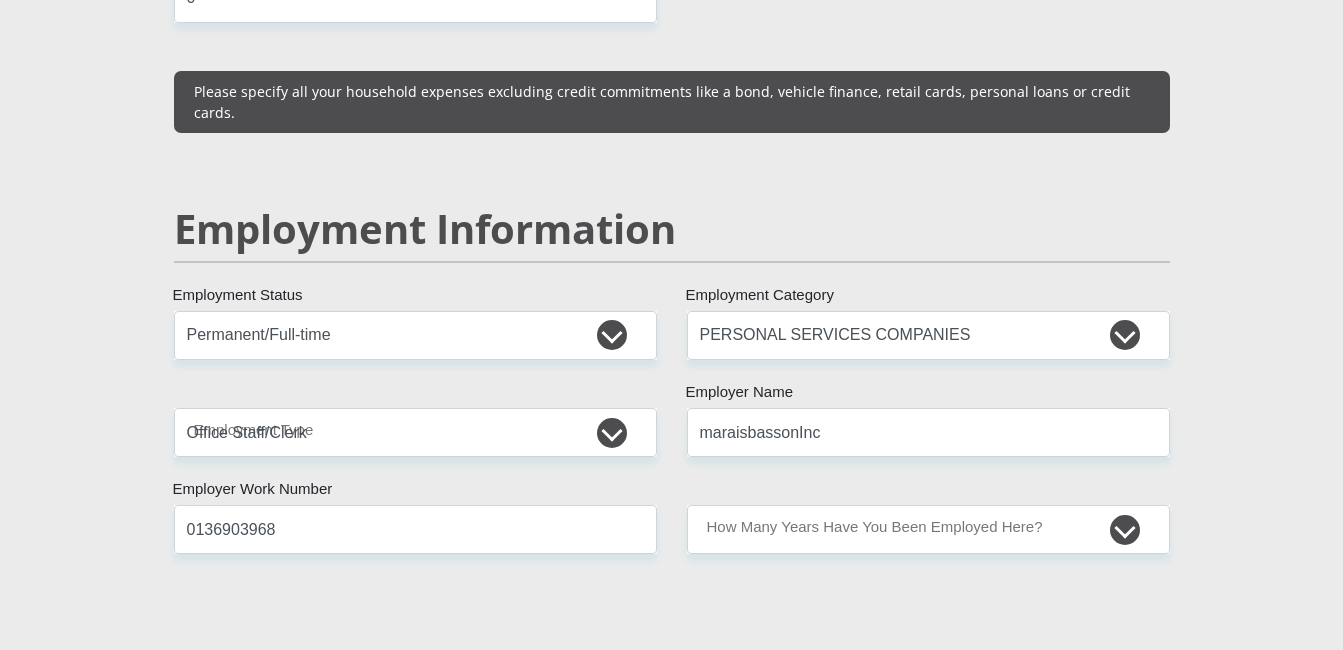 click on "Mr
Ms
Mrs
Dr
[PERSON_NAME]
Title
[PERSON_NAME]
First Name
morgets
Surname
[CREDIT_CARD_NUMBER]
South African ID Number
Please input valid ID number
[GEOGRAPHIC_DATA]
[GEOGRAPHIC_DATA]
[GEOGRAPHIC_DATA]
[GEOGRAPHIC_DATA]
[GEOGRAPHIC_DATA]
[GEOGRAPHIC_DATA] [GEOGRAPHIC_DATA]
[GEOGRAPHIC_DATA]
[GEOGRAPHIC_DATA]
[GEOGRAPHIC_DATA]
[GEOGRAPHIC_DATA]
[GEOGRAPHIC_DATA]
[GEOGRAPHIC_DATA]
[GEOGRAPHIC_DATA]" at bounding box center [672, 290] 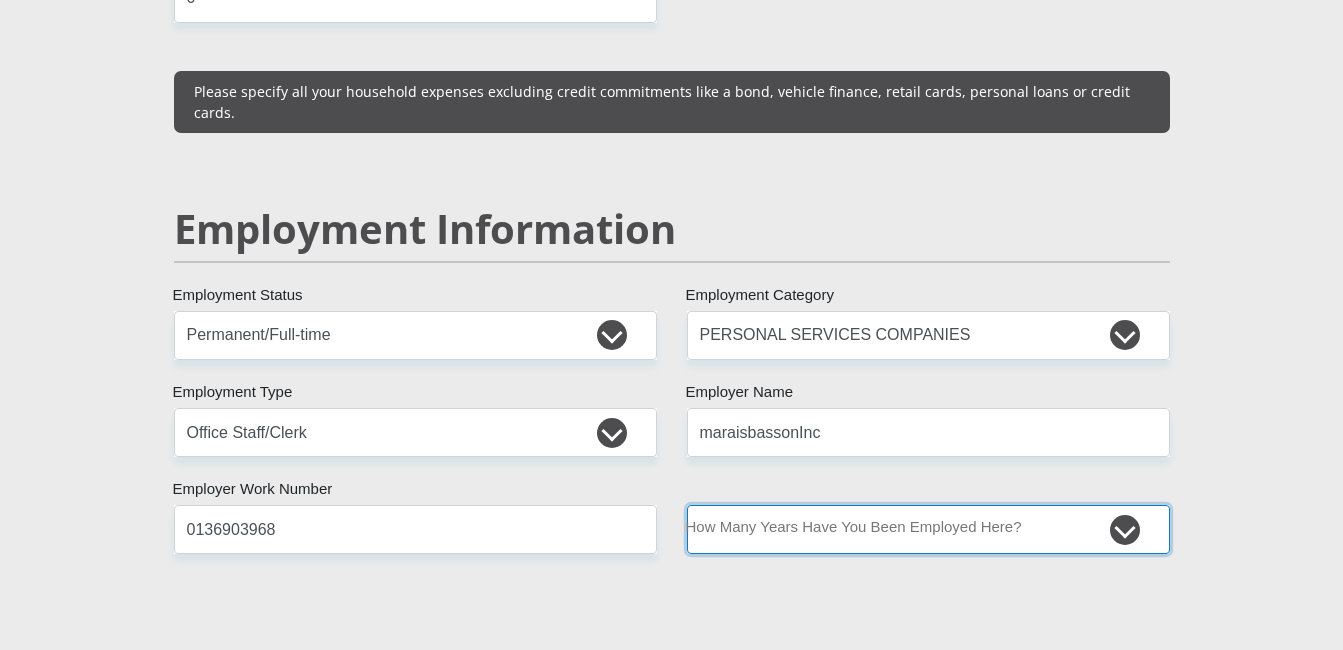 click on "less than 1 year
1-3 years
3-5 years
5+ years" at bounding box center (928, 529) 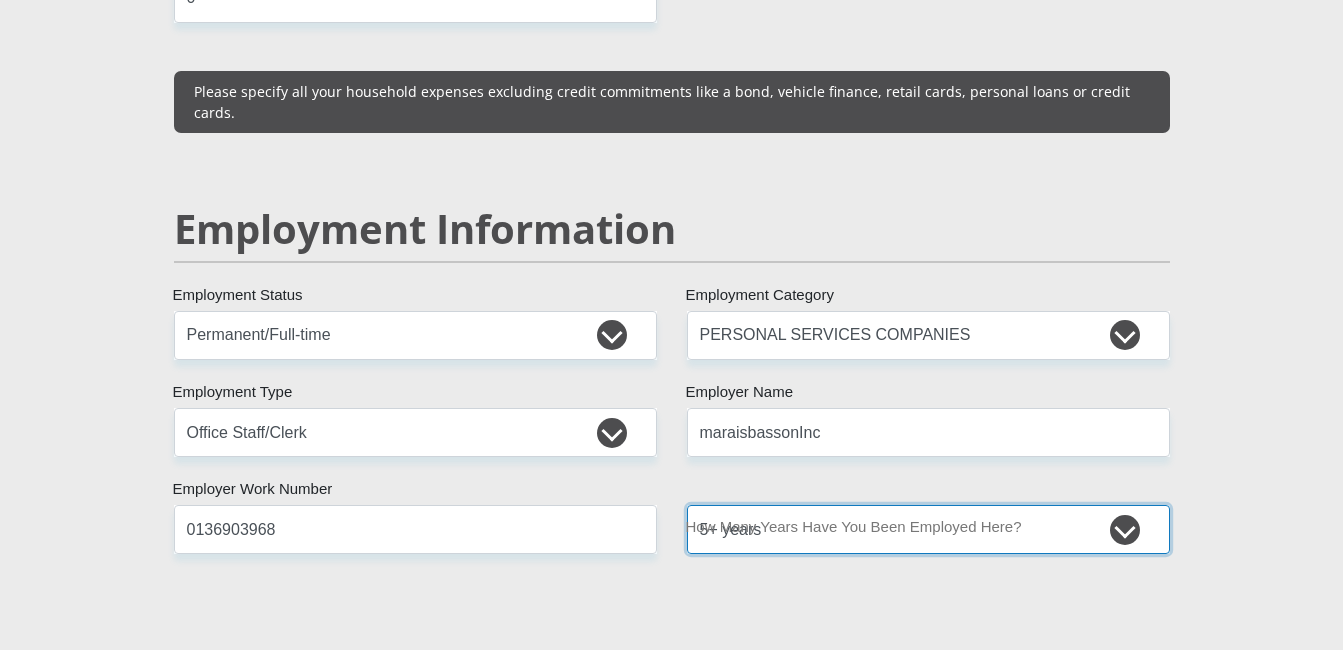 click on "less than 1 year
1-3 years
3-5 years
5+ years" at bounding box center [928, 529] 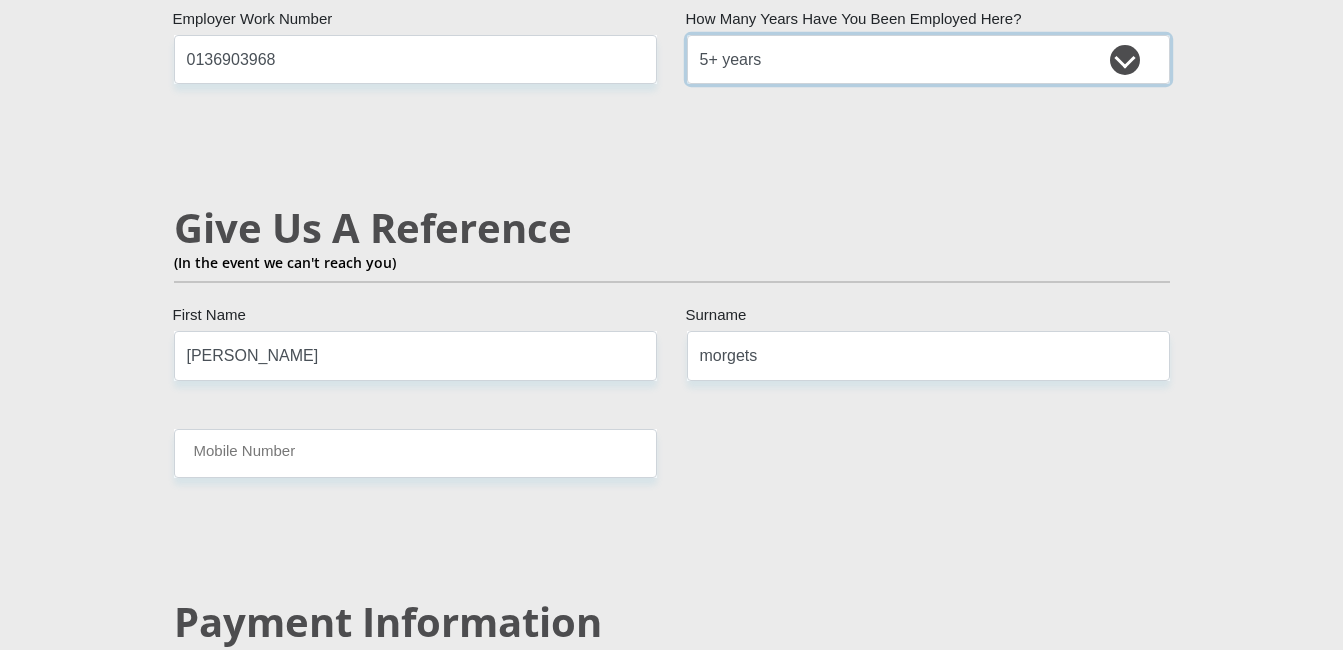 scroll, scrollTop: 3400, scrollLeft: 0, axis: vertical 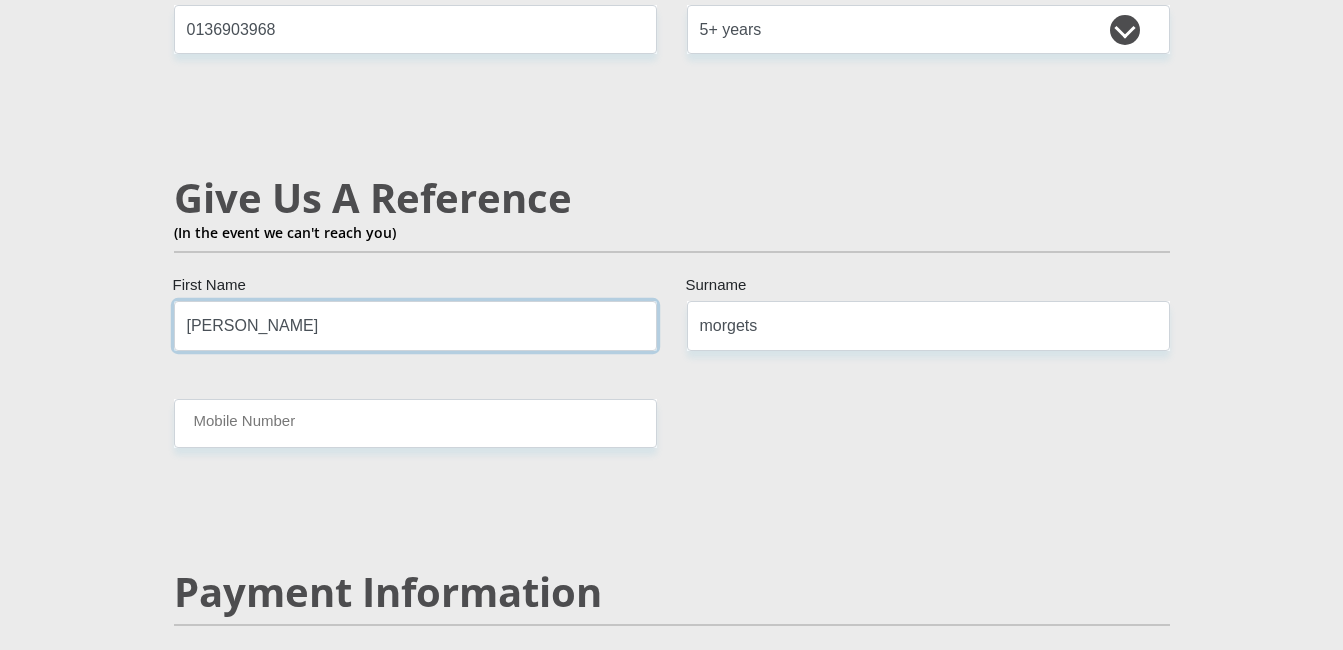 click on "[PERSON_NAME]" at bounding box center (415, 325) 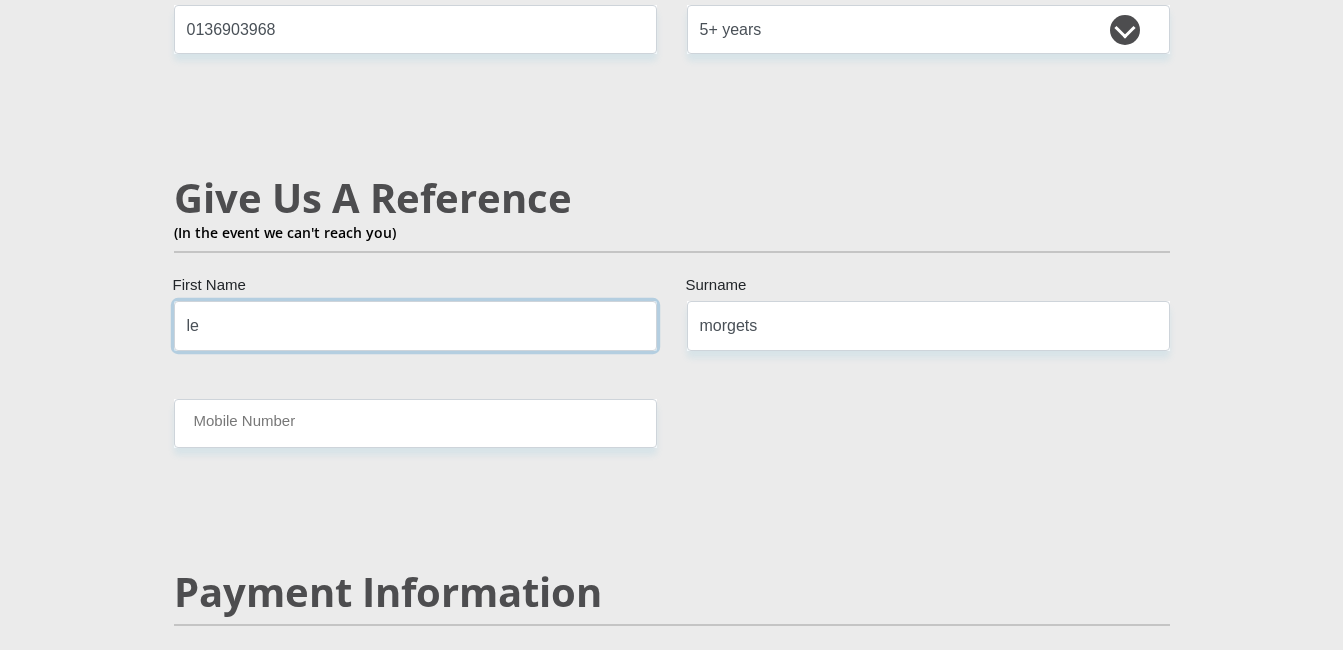 type on "l" 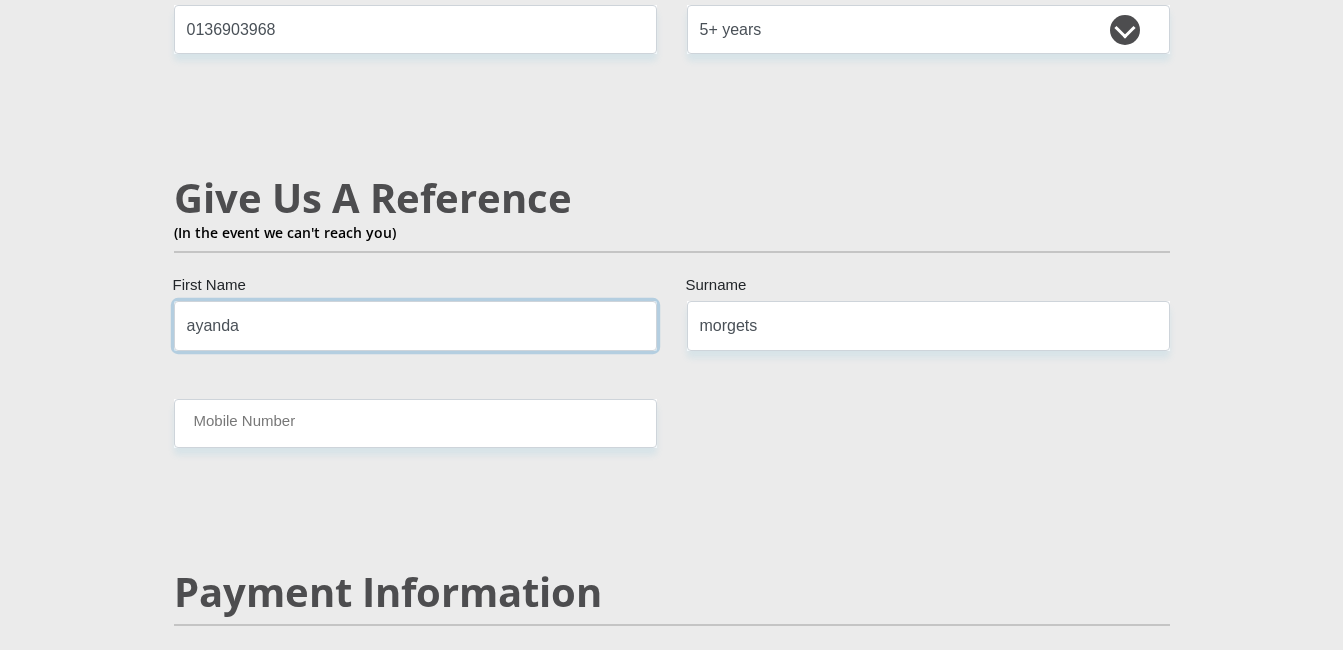 type on "ayanda" 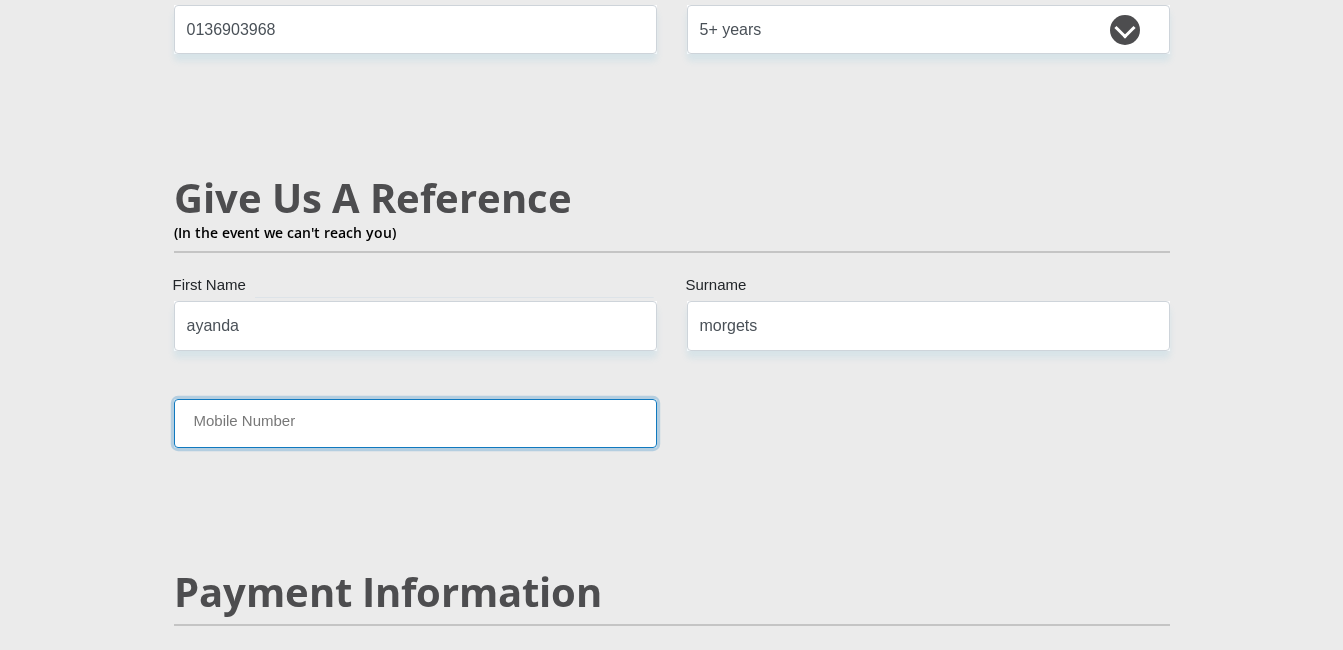 click on "Mobile Number" at bounding box center [415, 423] 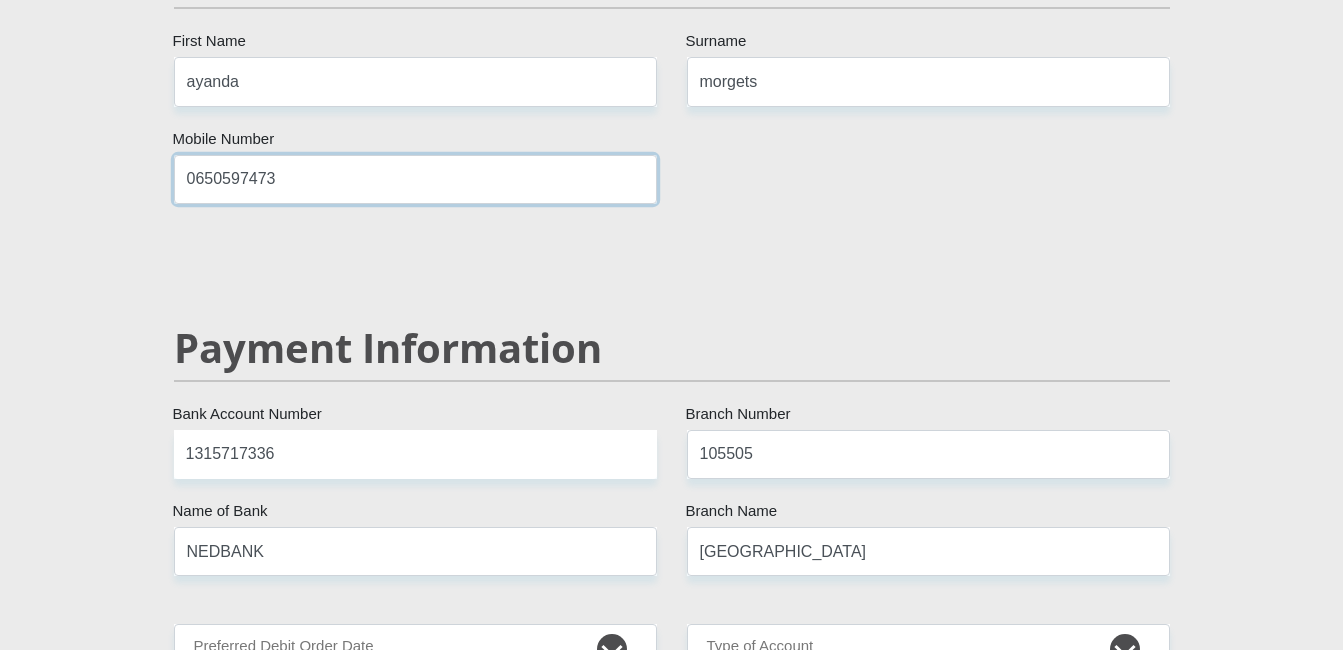 scroll, scrollTop: 3700, scrollLeft: 0, axis: vertical 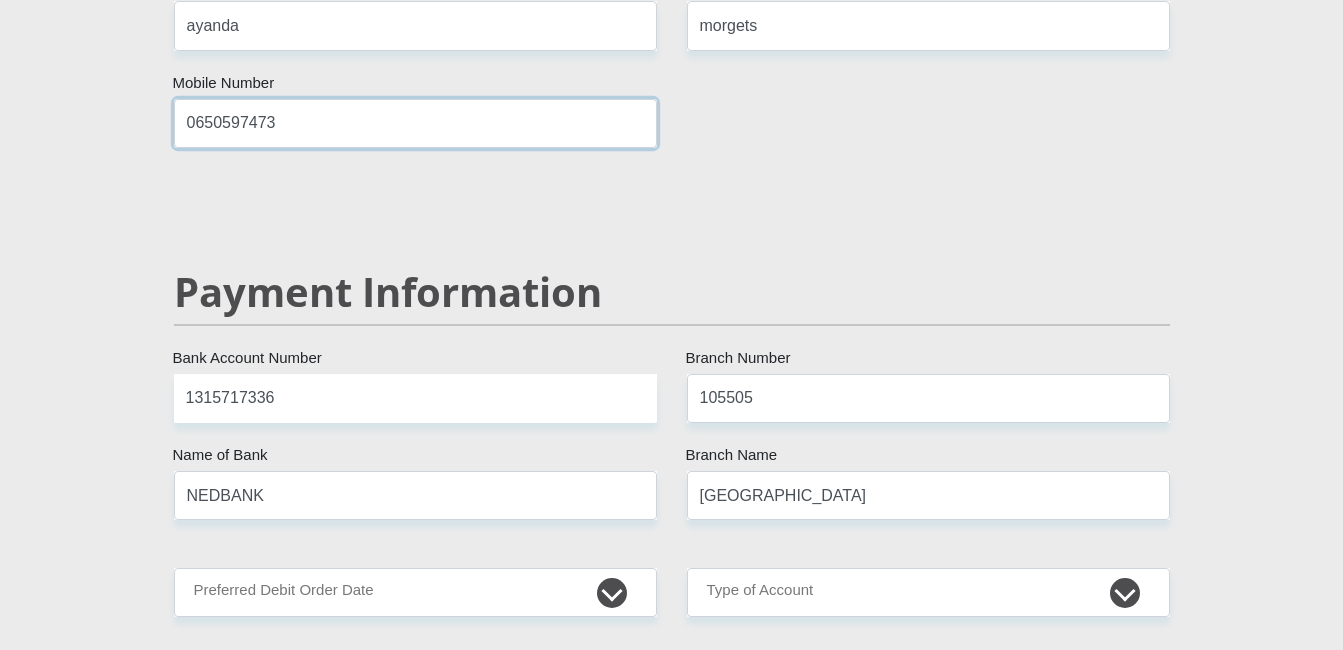 type on "0650597473" 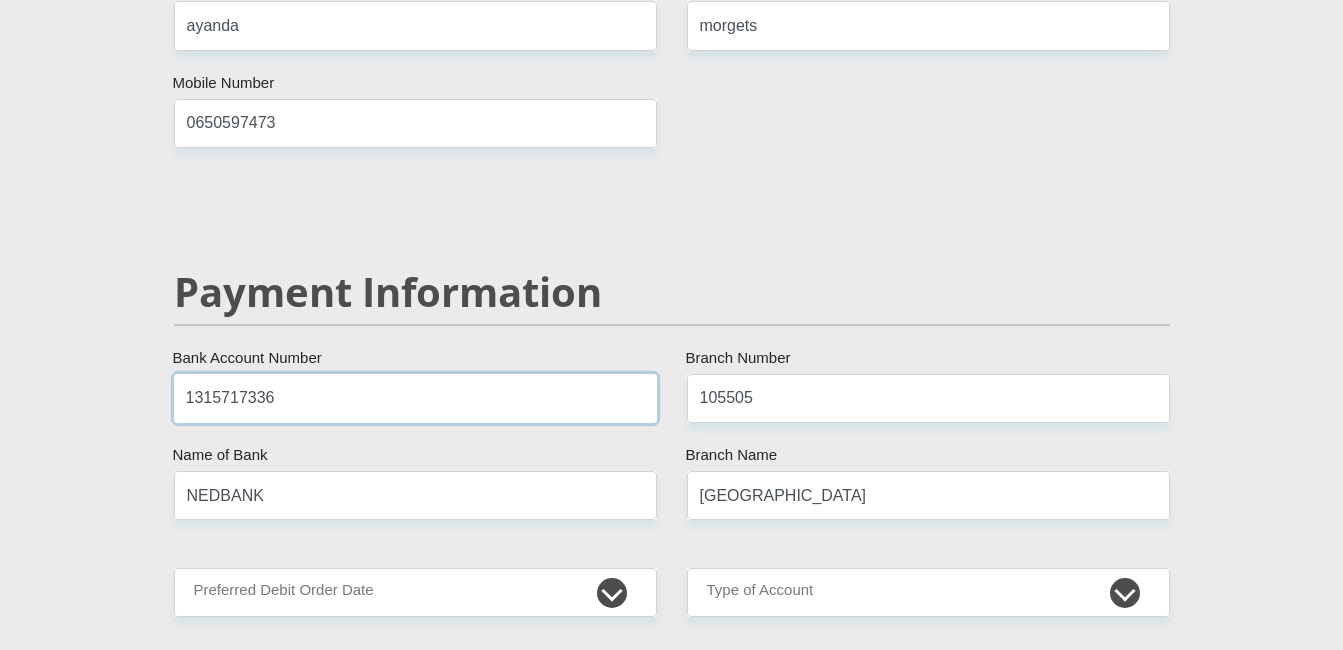 click on "1315717336" at bounding box center (415, 398) 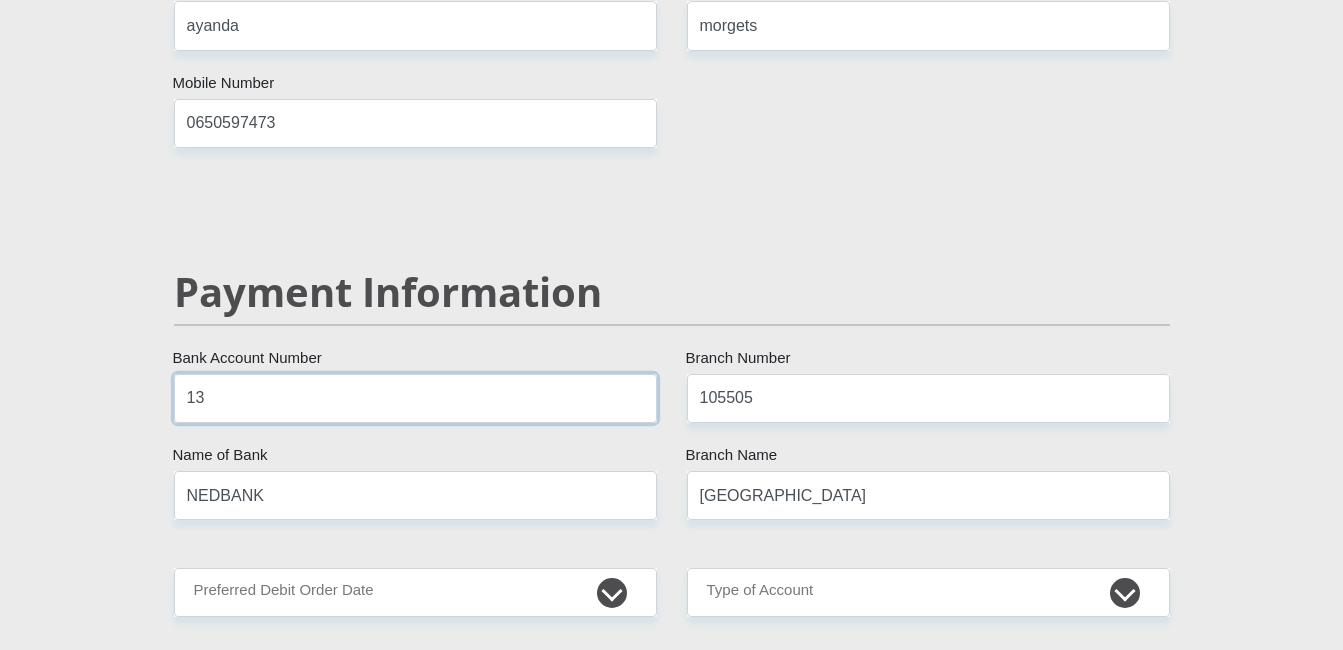 type on "1" 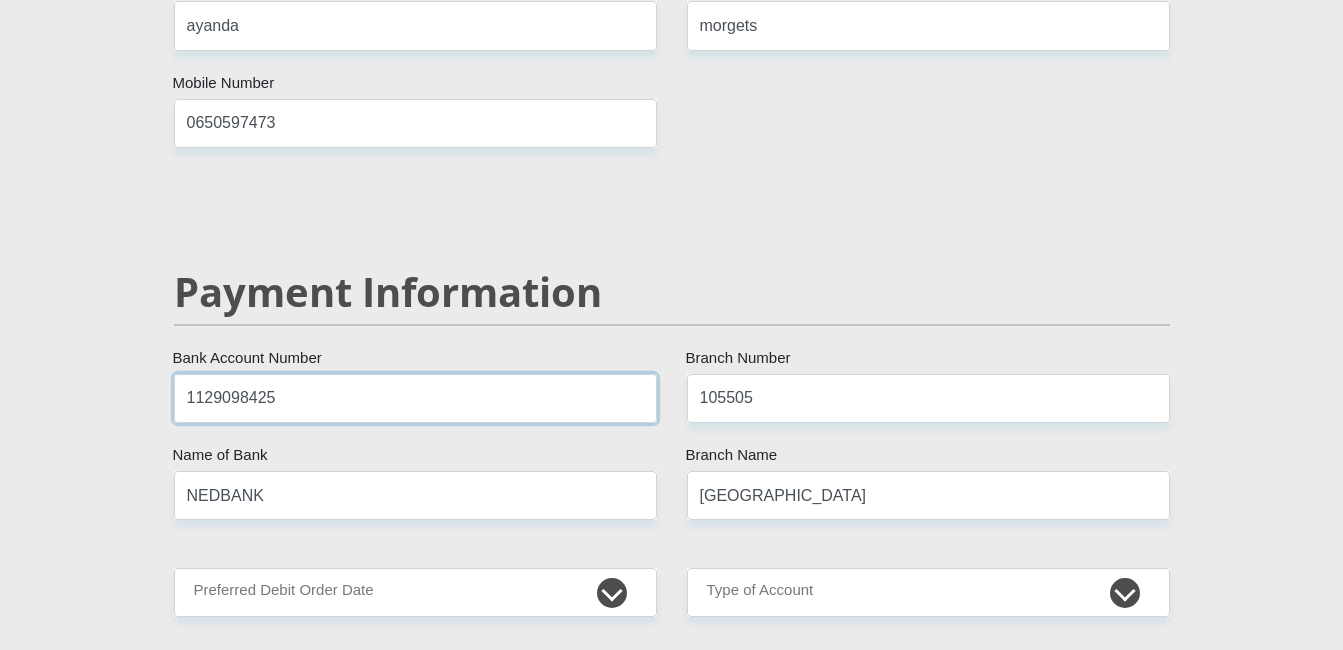 type on "1129098425" 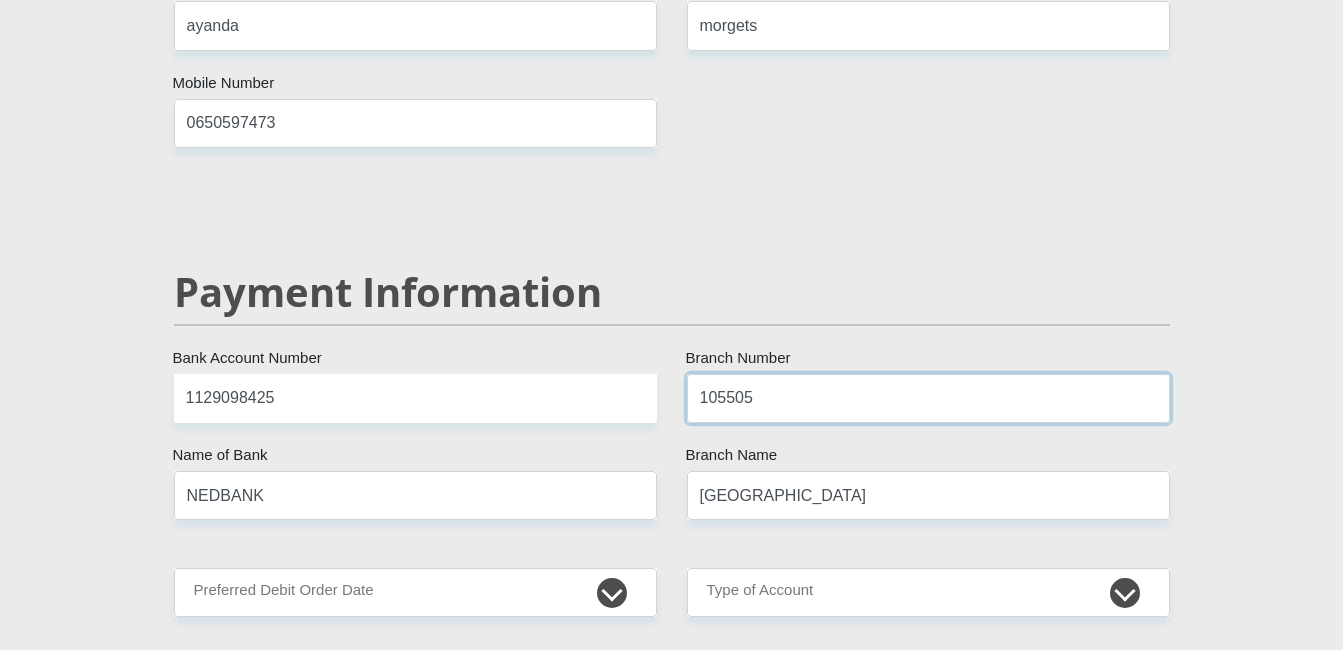 click on "105505" at bounding box center [928, 398] 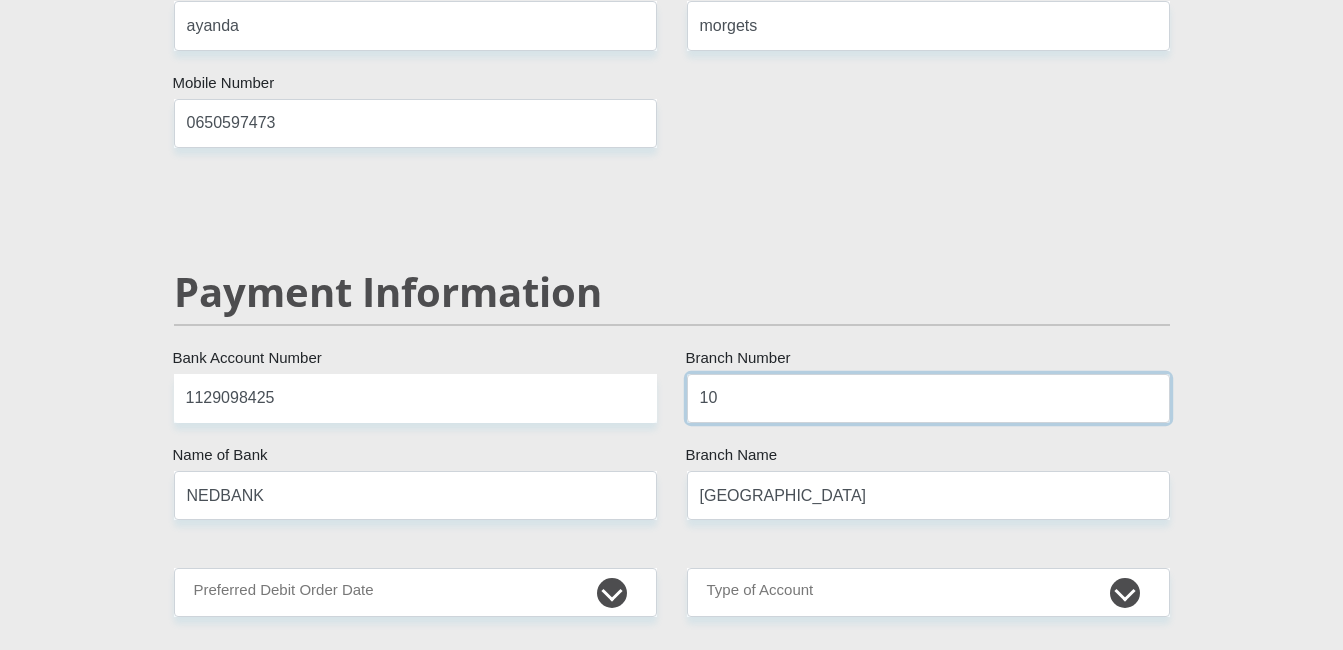 type on "1" 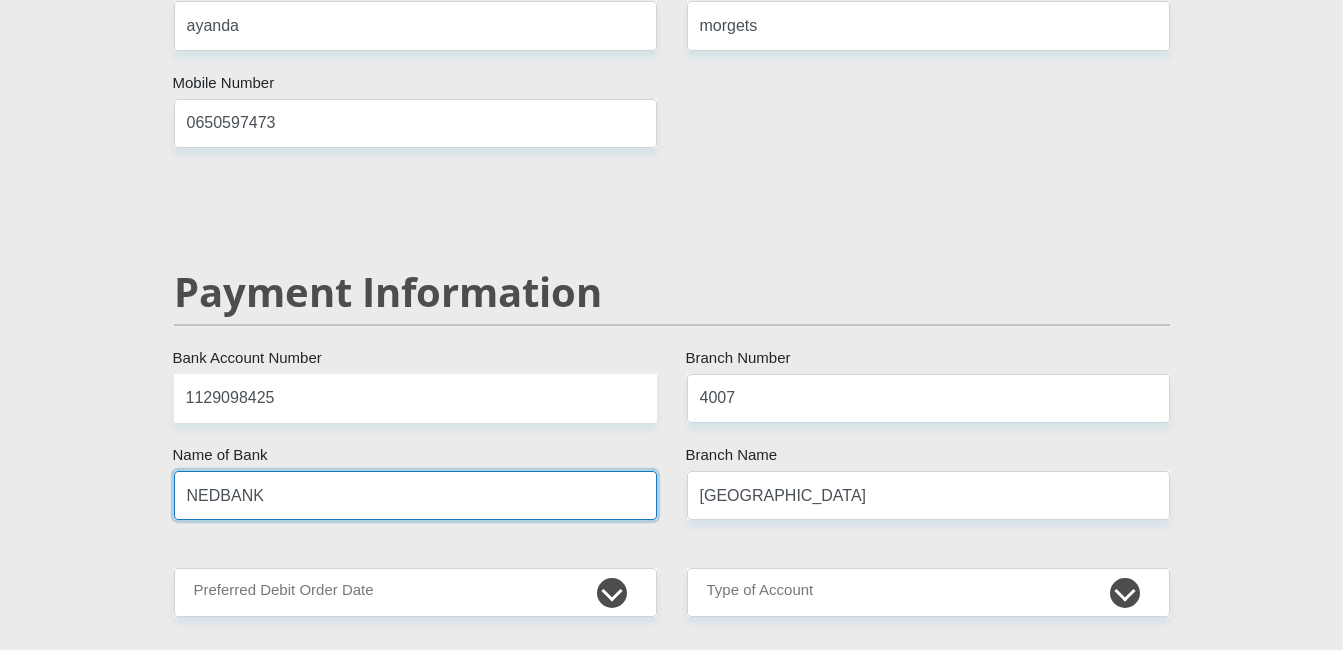 click on "NEDBANK" at bounding box center (415, 495) 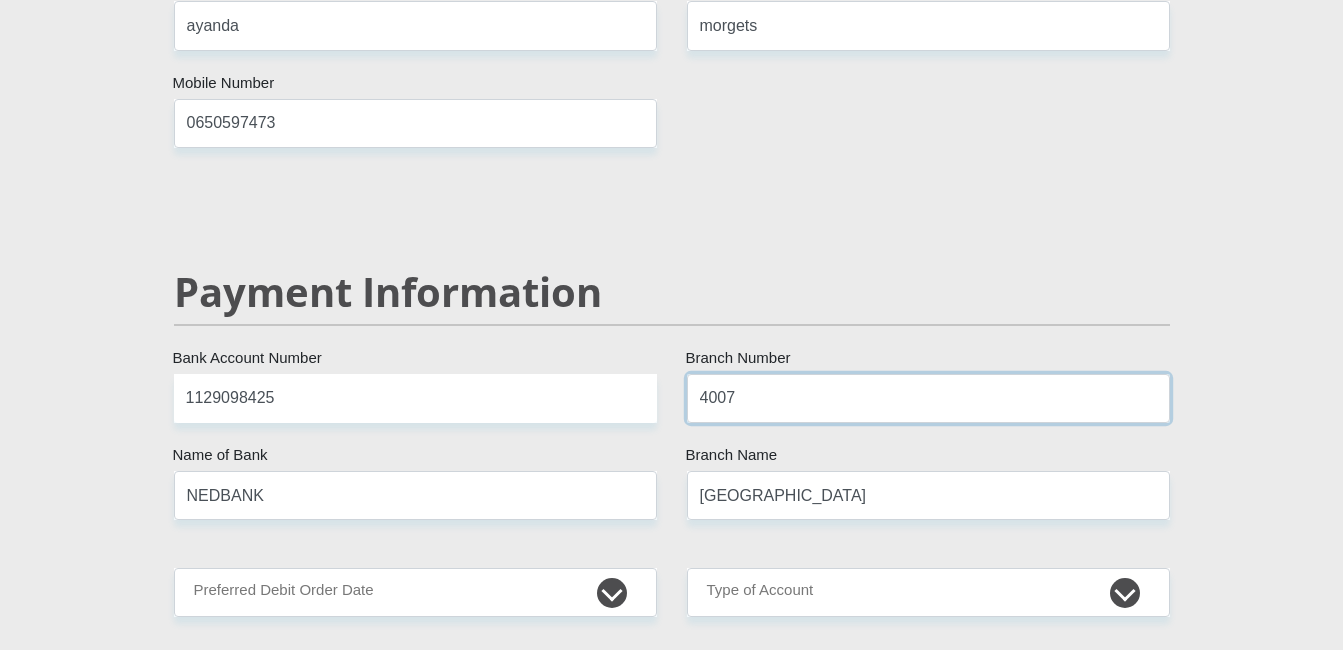 click on "4007" at bounding box center [928, 398] 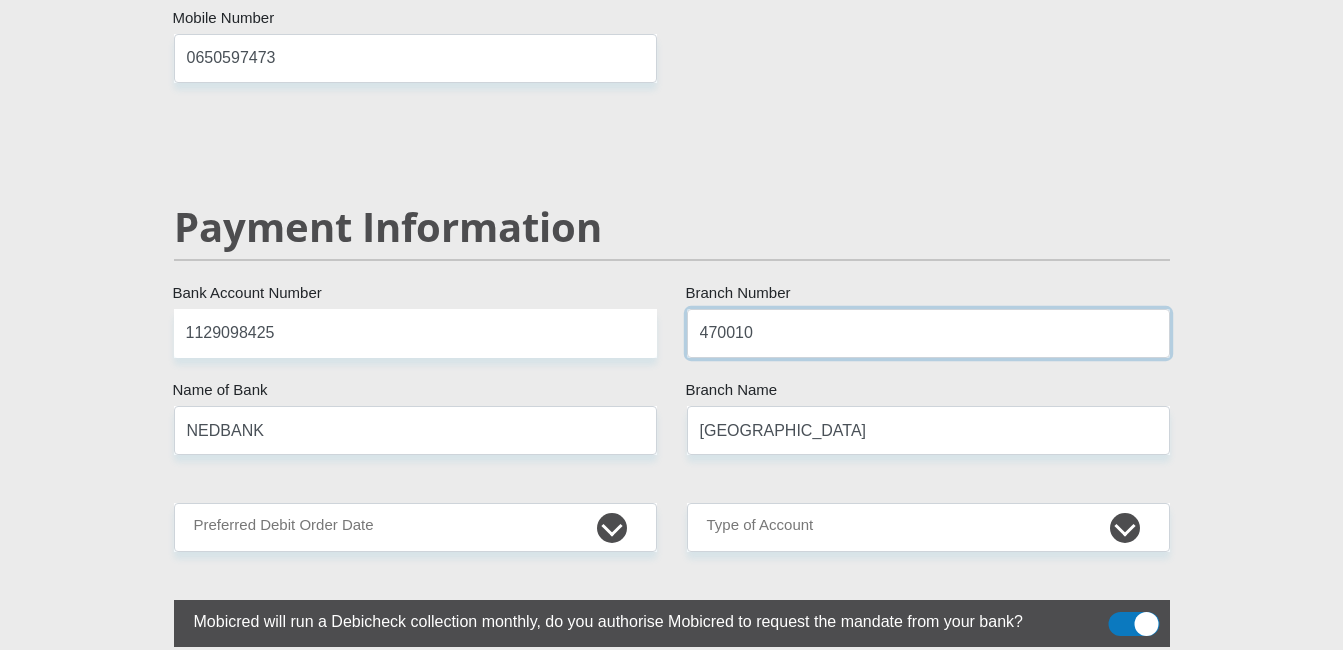 scroll, scrollTop: 3800, scrollLeft: 0, axis: vertical 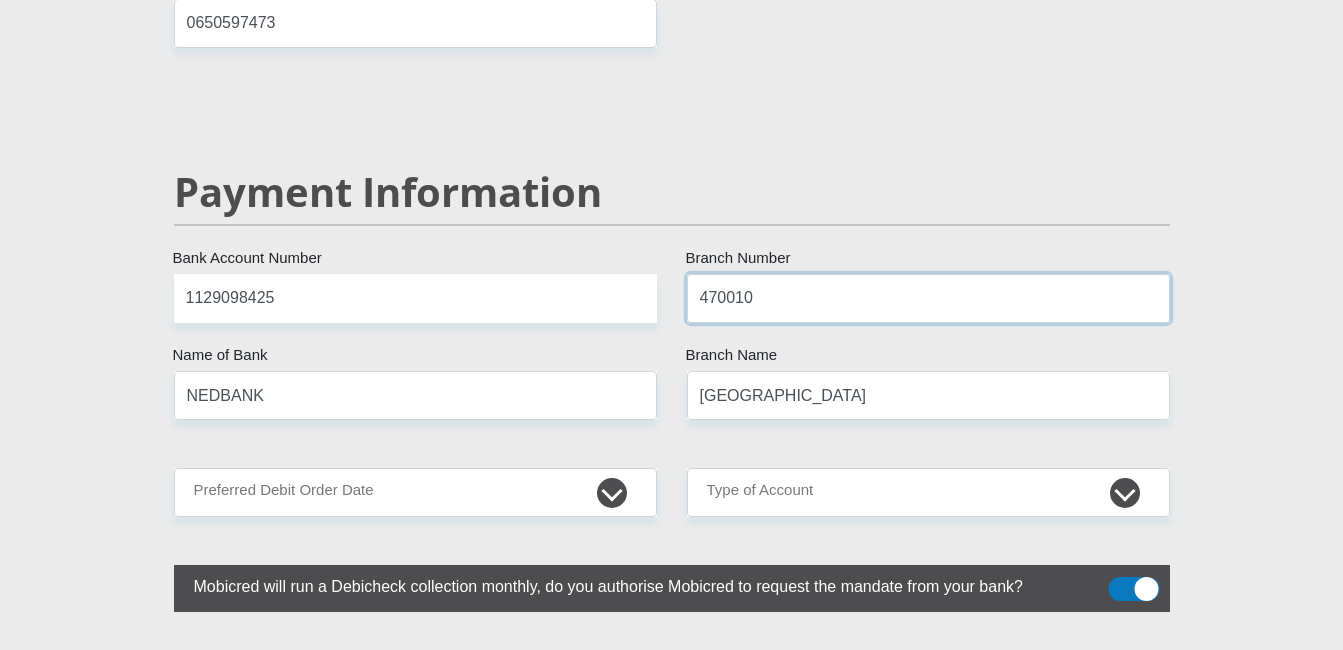 type on "470010" 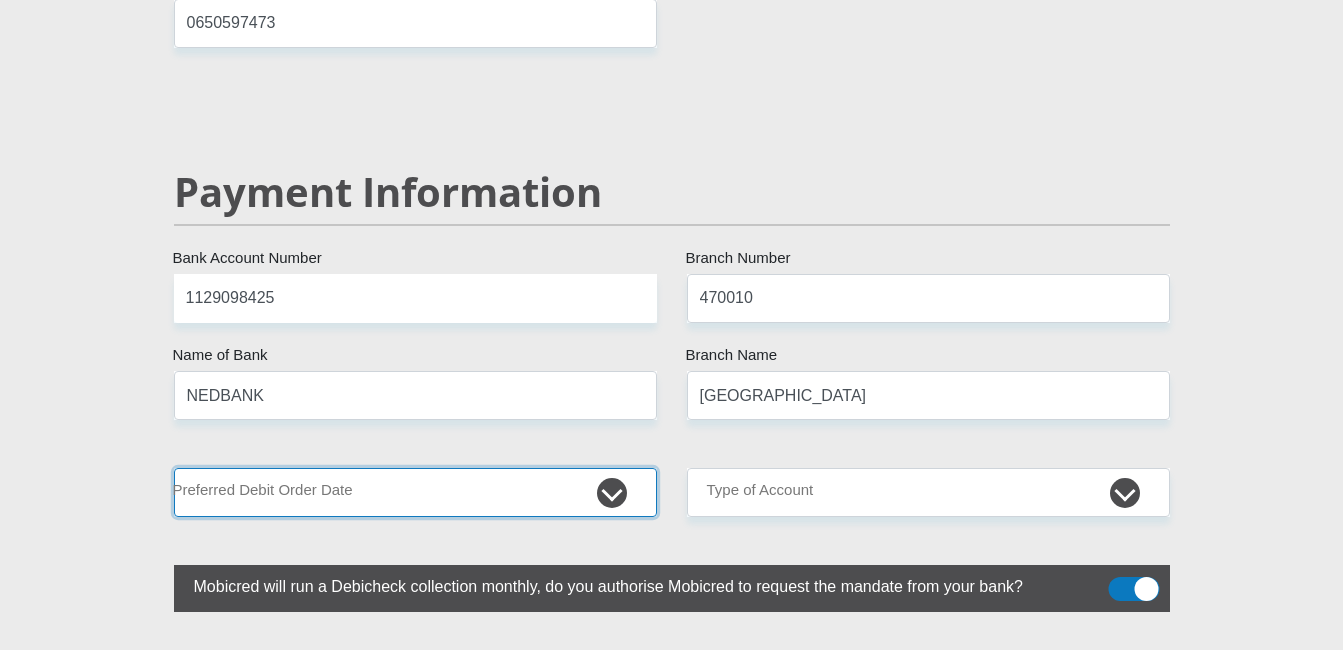 click on "1st
2nd
3rd
4th
5th
7th
18th
19th
20th
21st
22nd
23rd
24th
25th
26th
27th
28th
29th
30th" at bounding box center (415, 492) 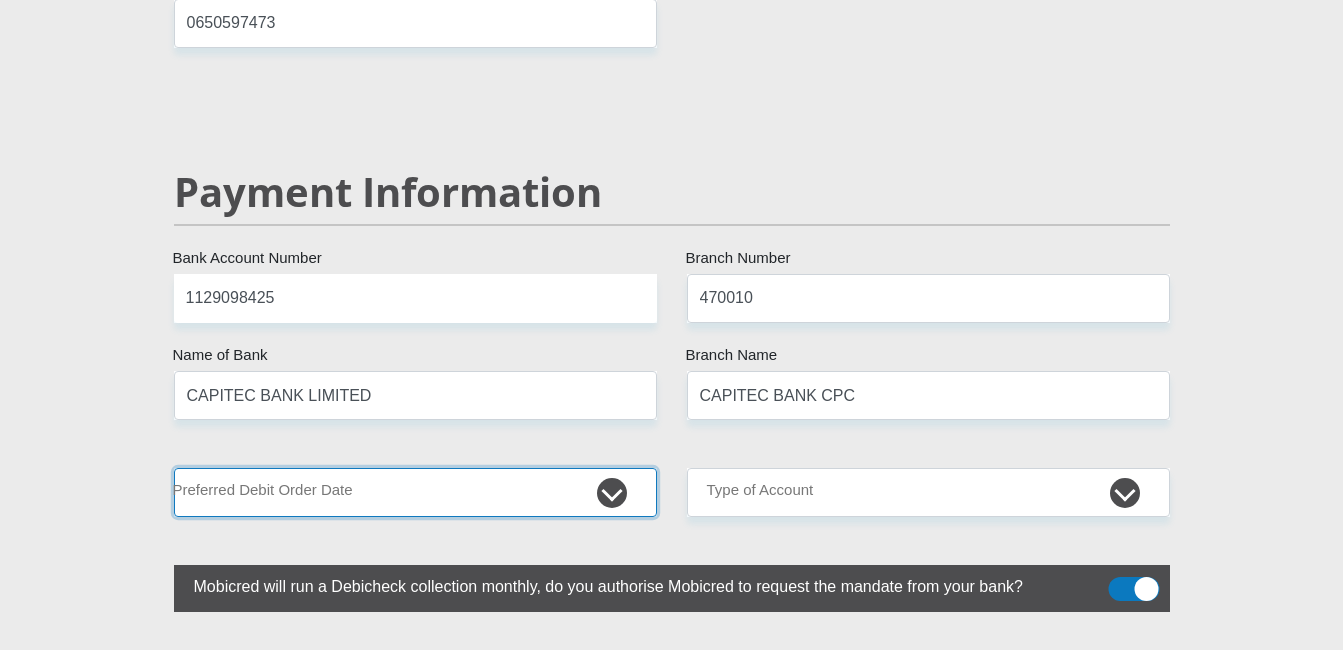 select on "25" 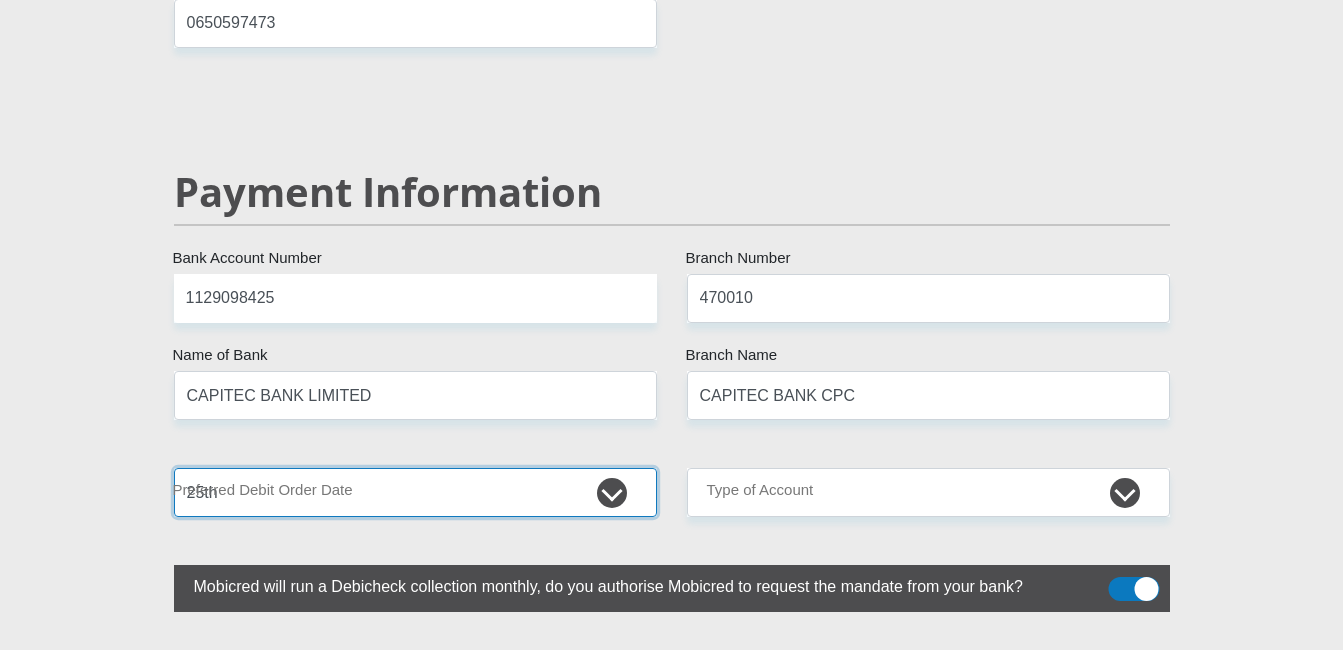 click on "1st
2nd
3rd
4th
5th
7th
18th
19th
20th
21st
22nd
23rd
24th
25th
26th
27th
28th
29th
30th" at bounding box center [415, 492] 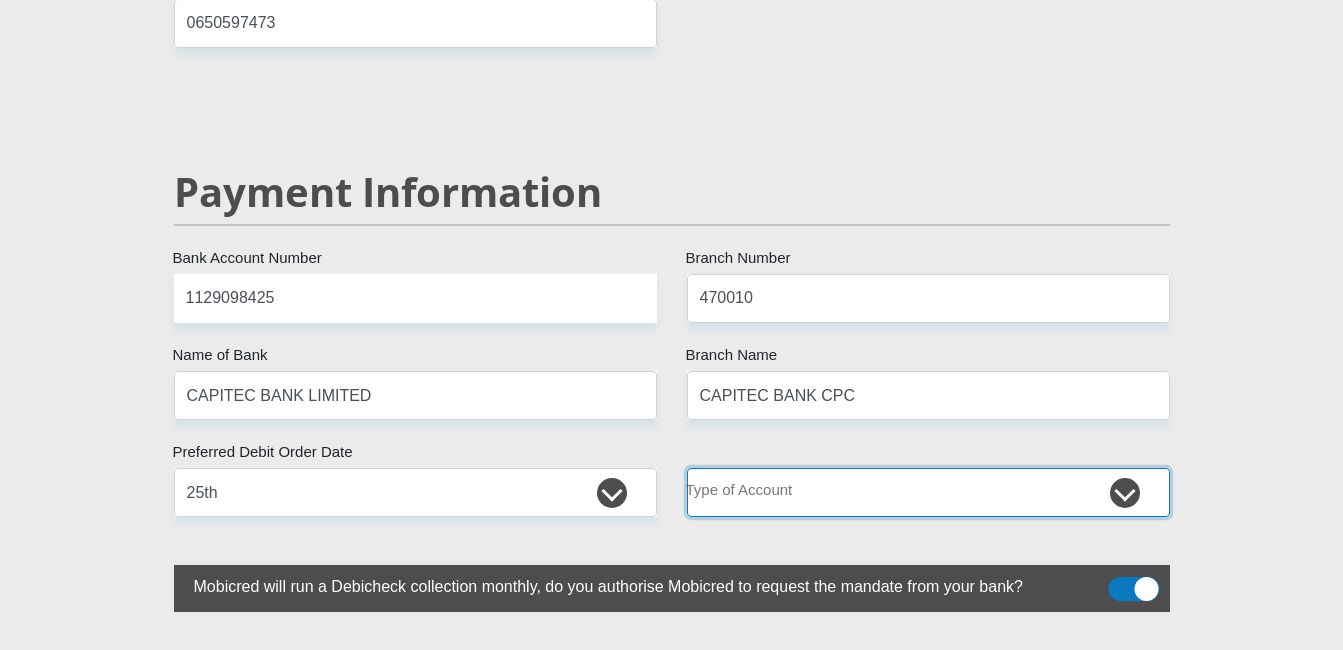 click on "Cheque
Savings" at bounding box center [928, 492] 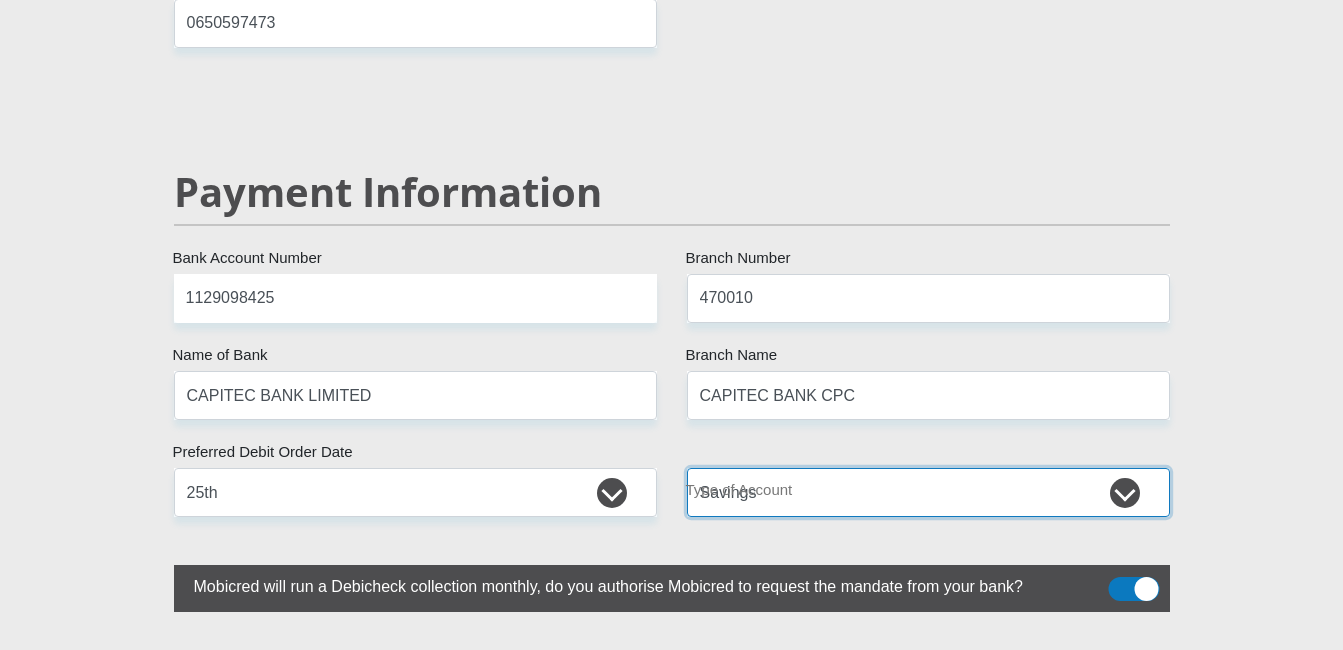 click on "Cheque
Savings" at bounding box center [928, 492] 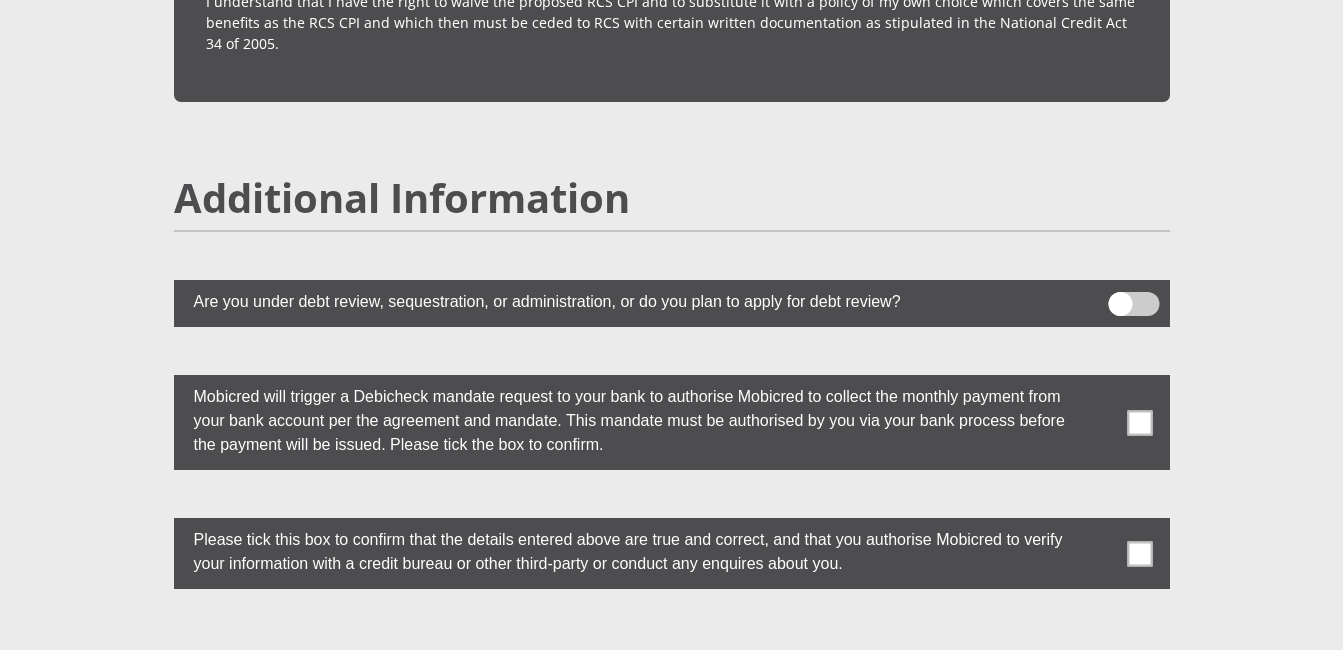 scroll, scrollTop: 5300, scrollLeft: 0, axis: vertical 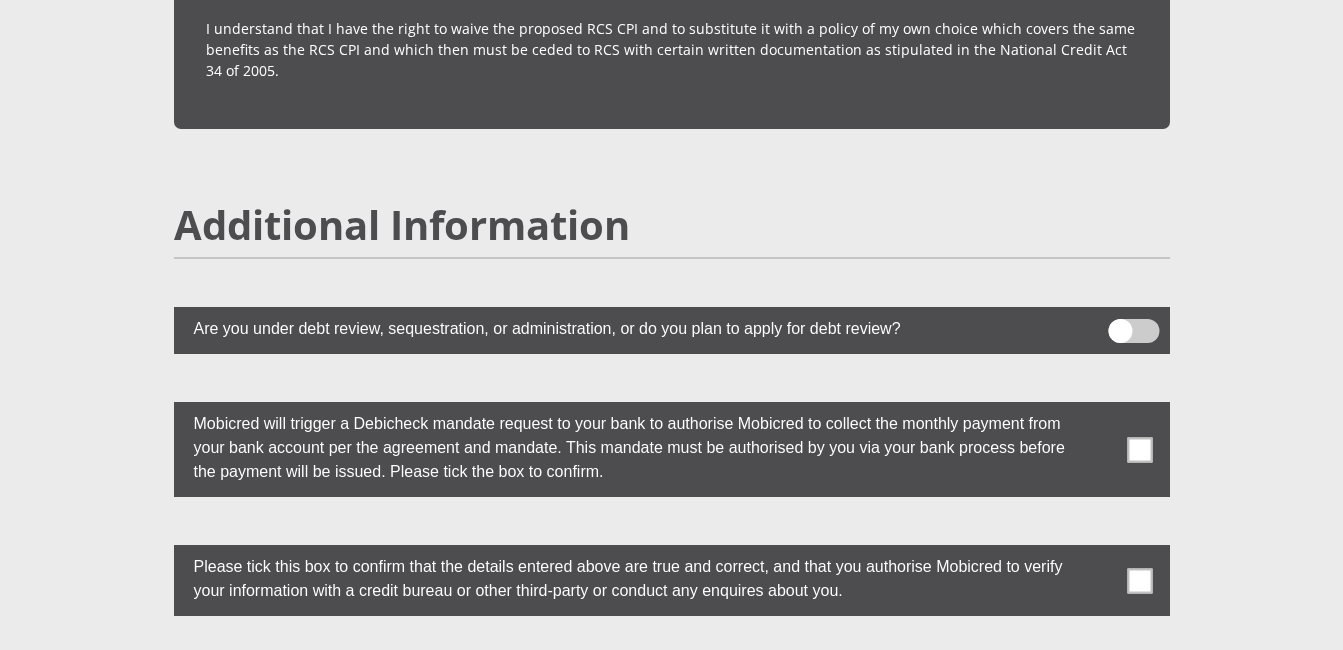 click at bounding box center [1133, 331] 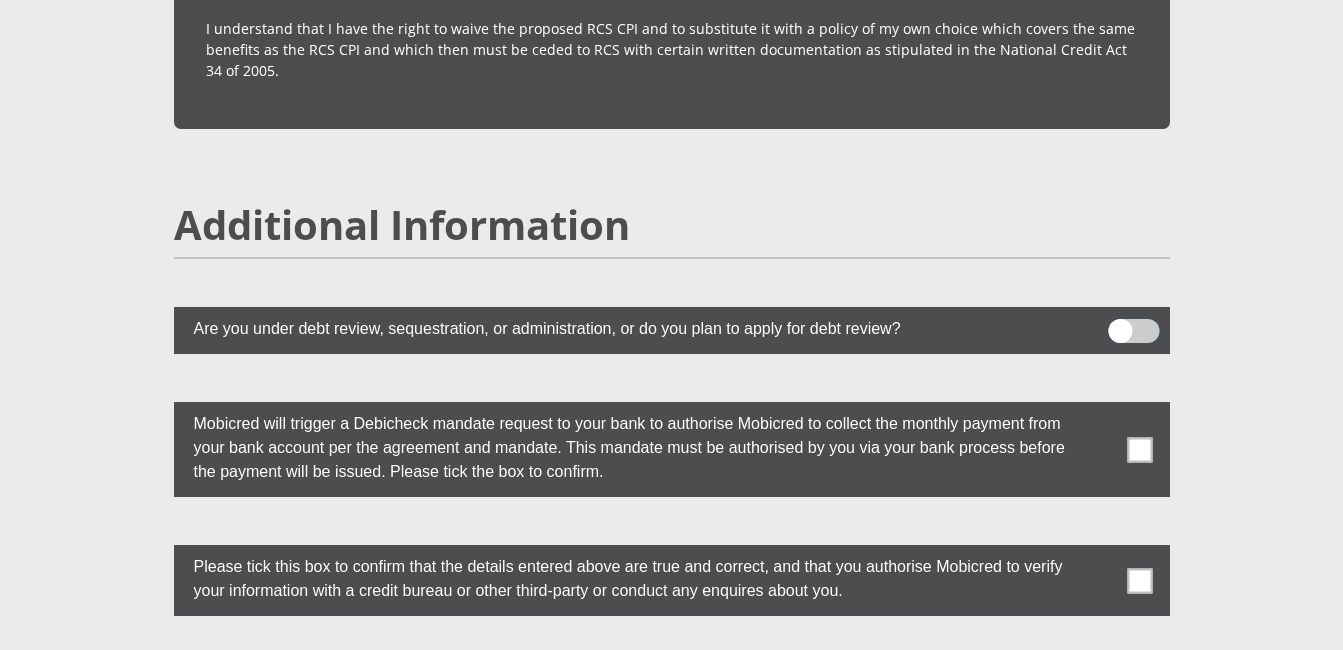 click at bounding box center [1120, 324] 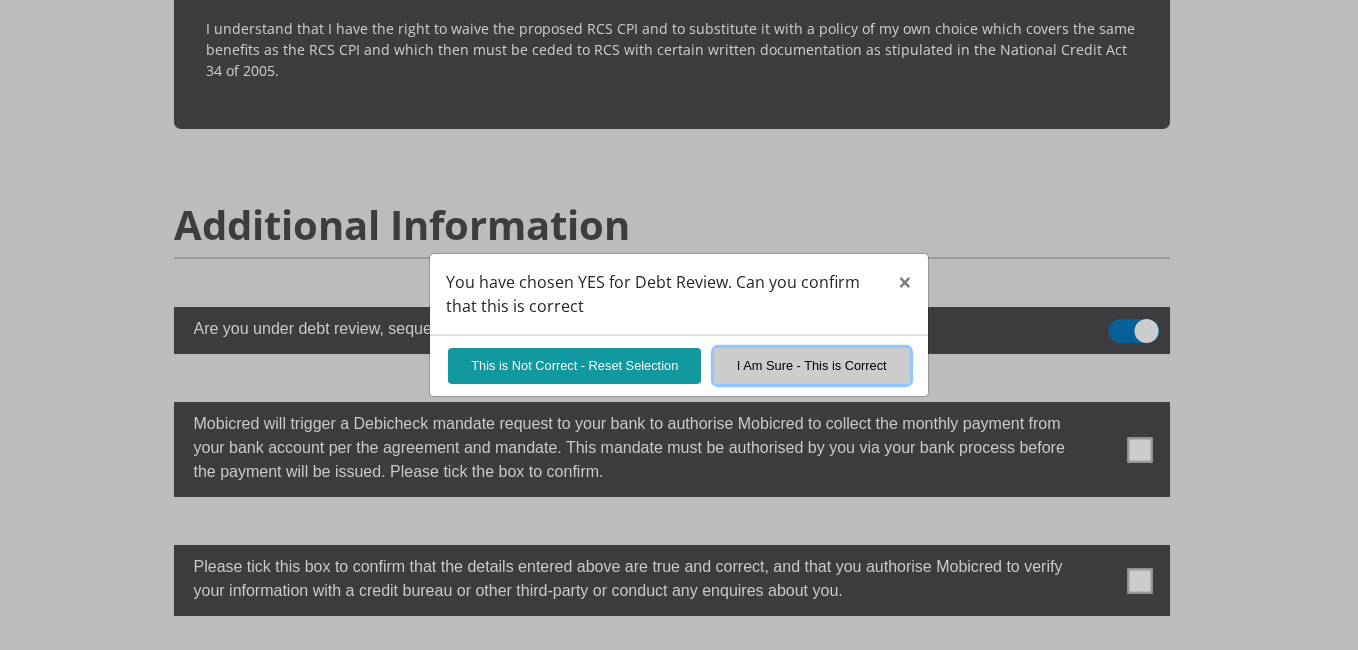 click on "I Am Sure - This is Correct" at bounding box center [812, 365] 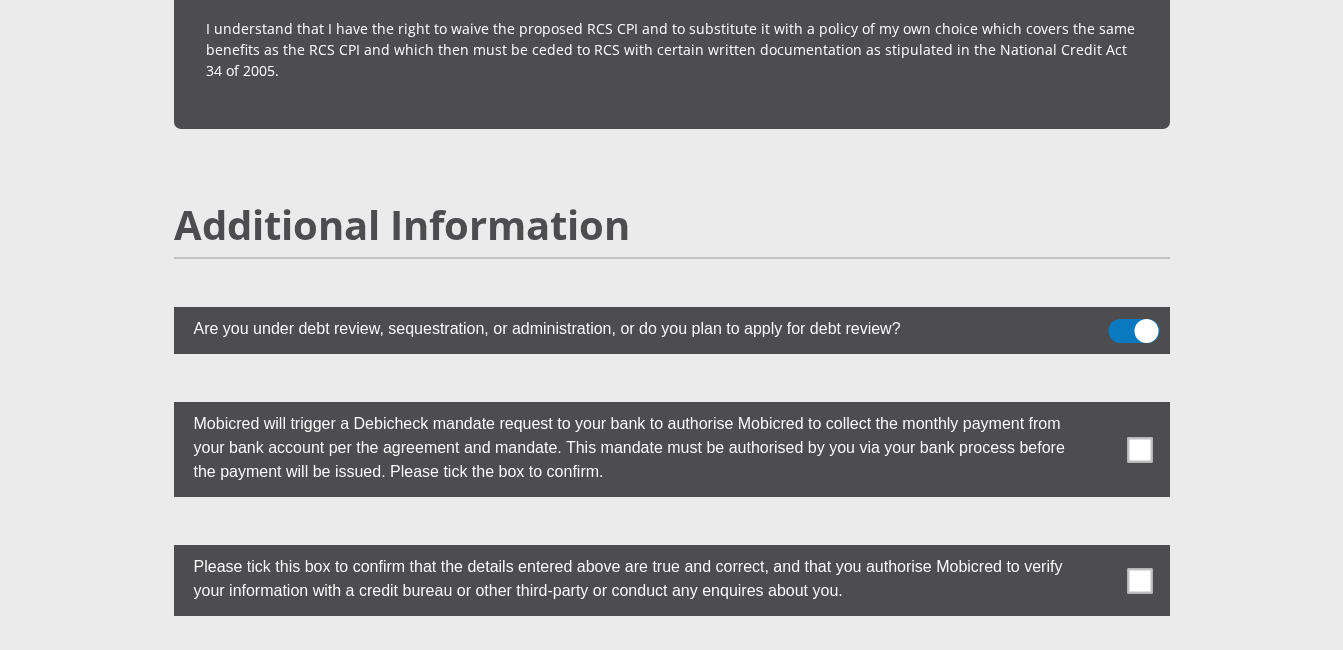 click at bounding box center [1139, 449] 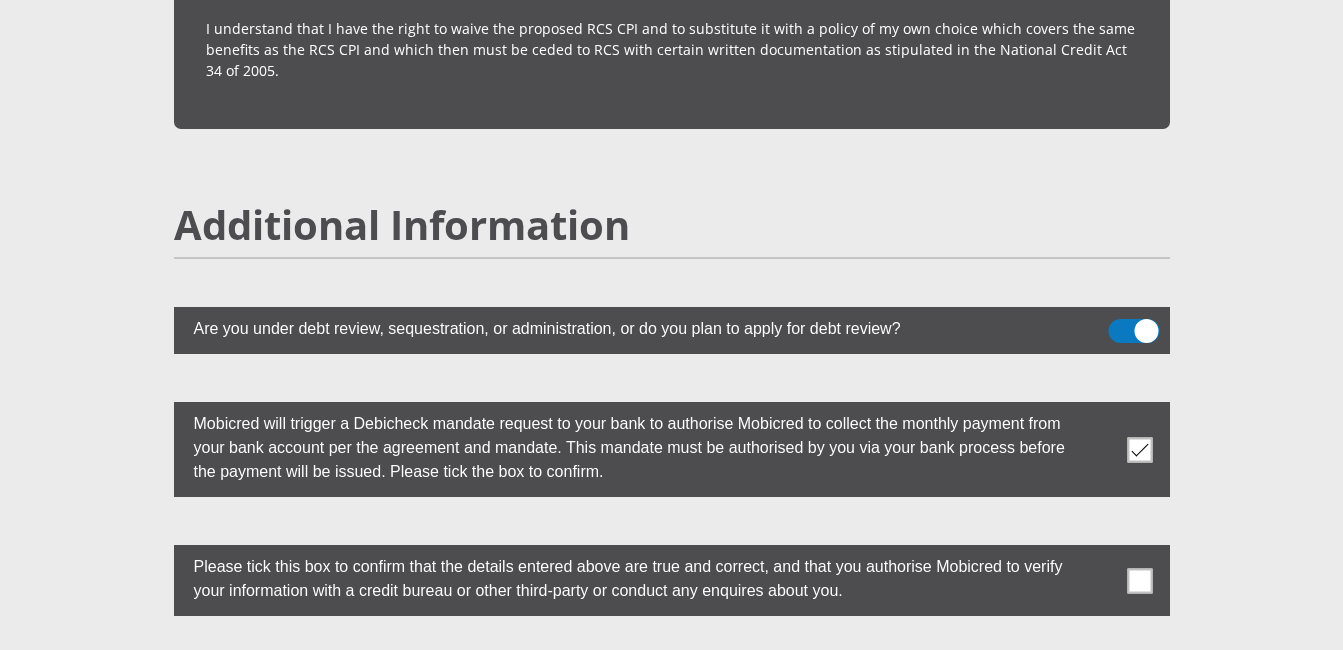 drag, startPoint x: 1138, startPoint y: 529, endPoint x: 1021, endPoint y: 463, distance: 134.33168 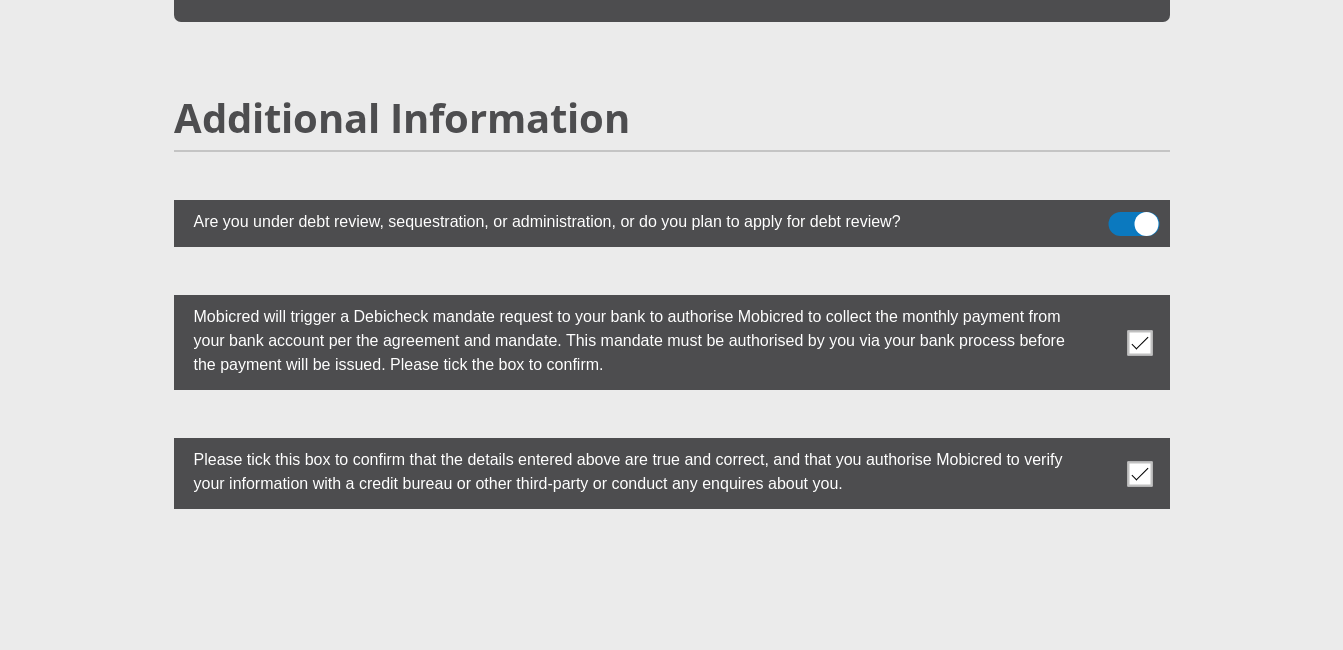 scroll, scrollTop: 5600, scrollLeft: 0, axis: vertical 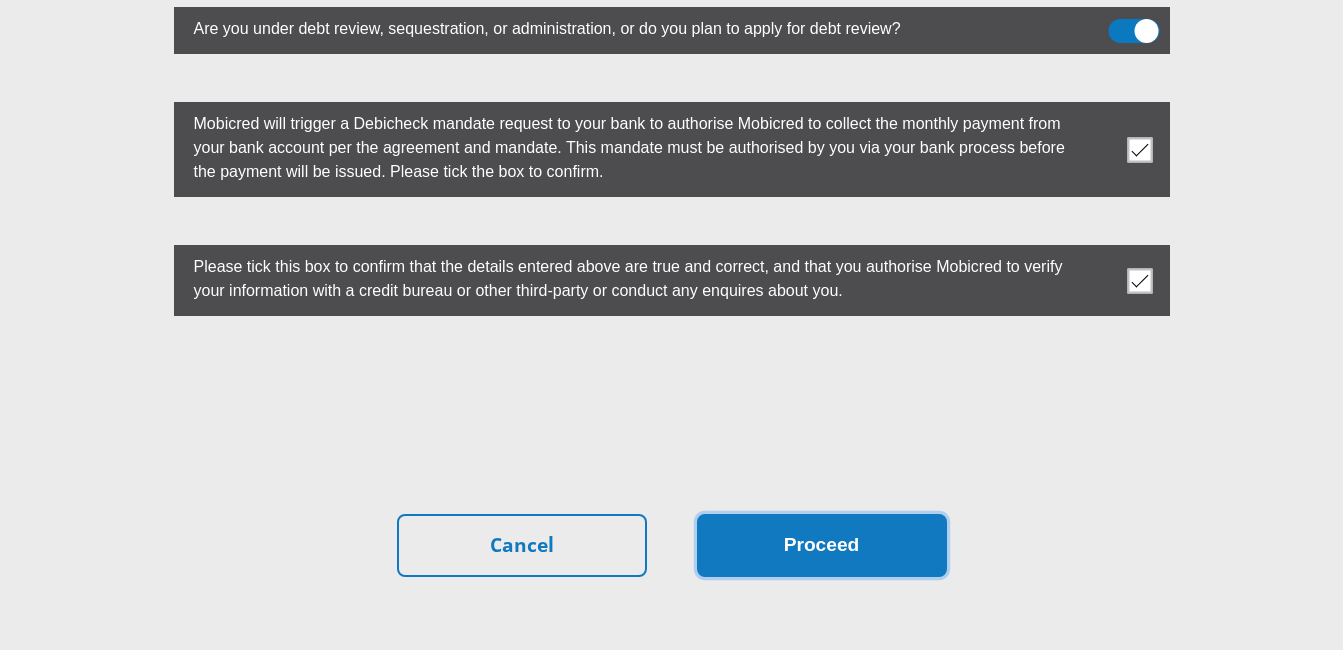 click on "Proceed" at bounding box center [822, 545] 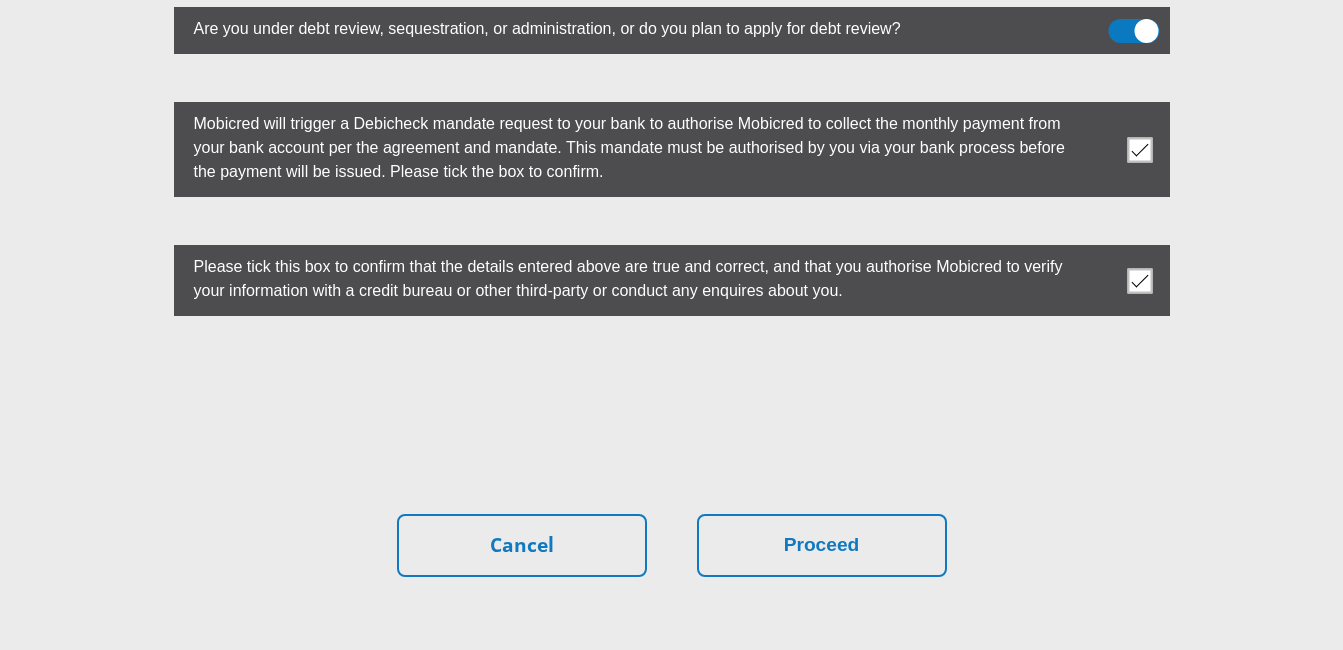 scroll, scrollTop: 0, scrollLeft: 0, axis: both 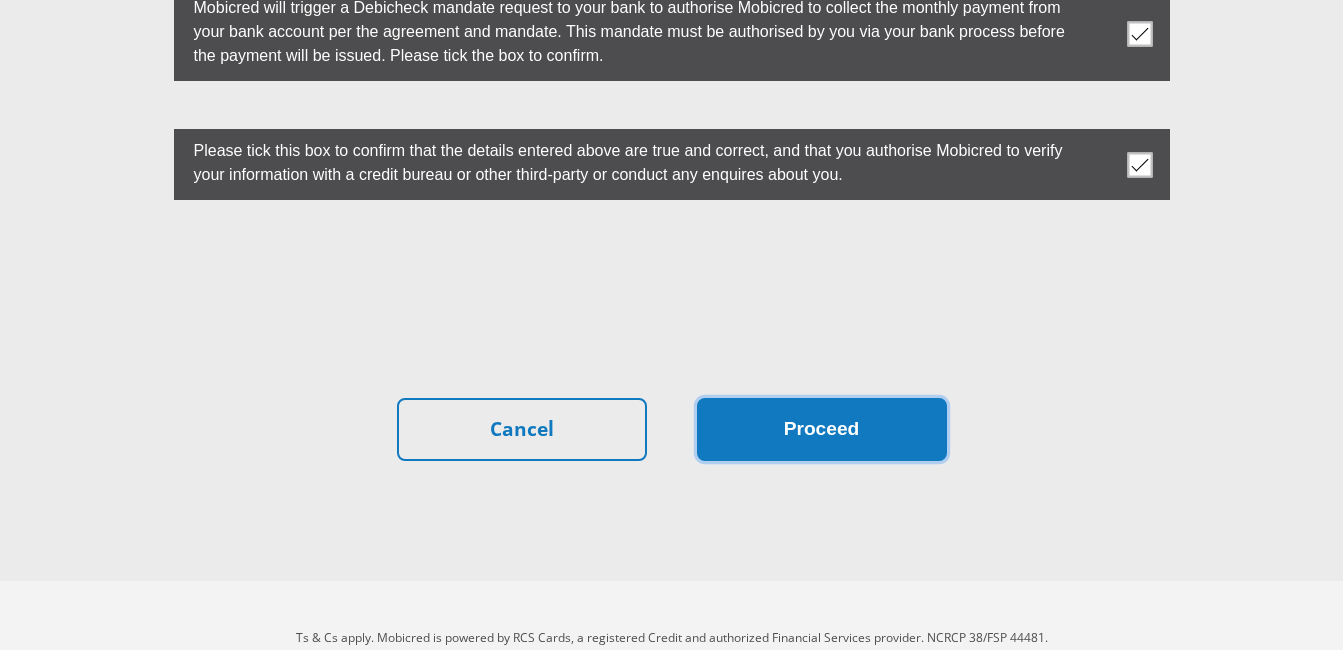 click on "Proceed" at bounding box center (822, 429) 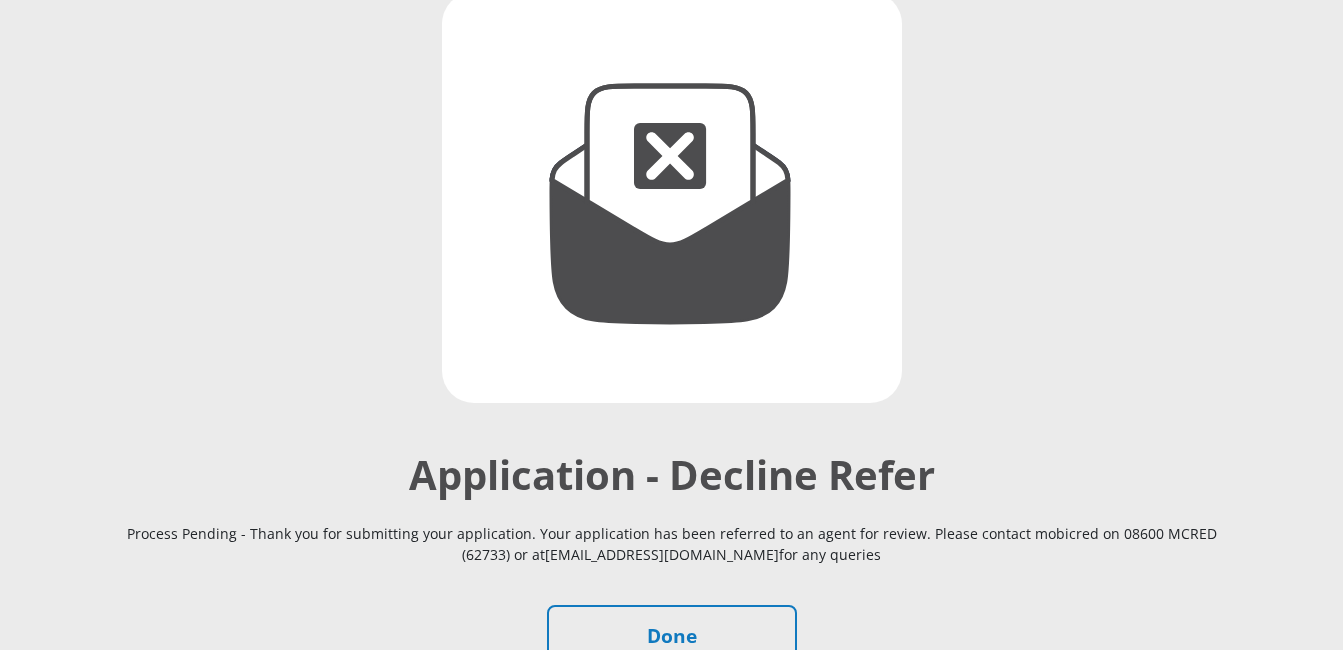 scroll, scrollTop: 300, scrollLeft: 0, axis: vertical 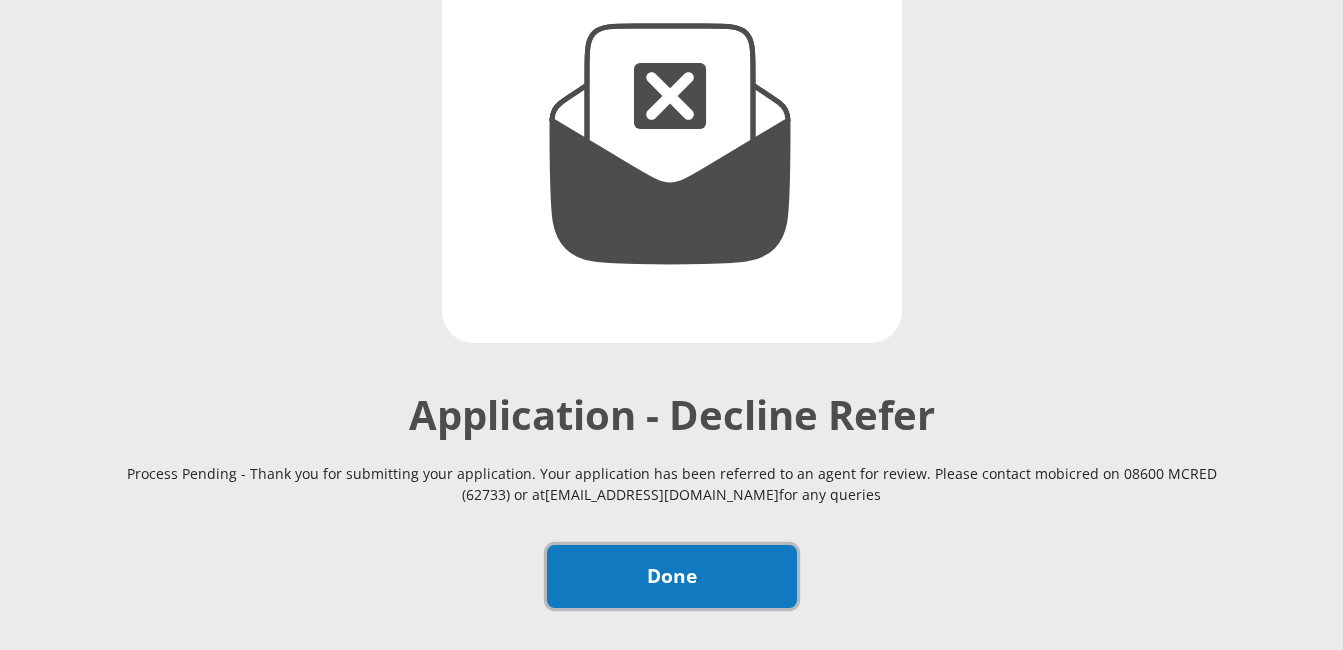 click on "Done" at bounding box center [672, 576] 